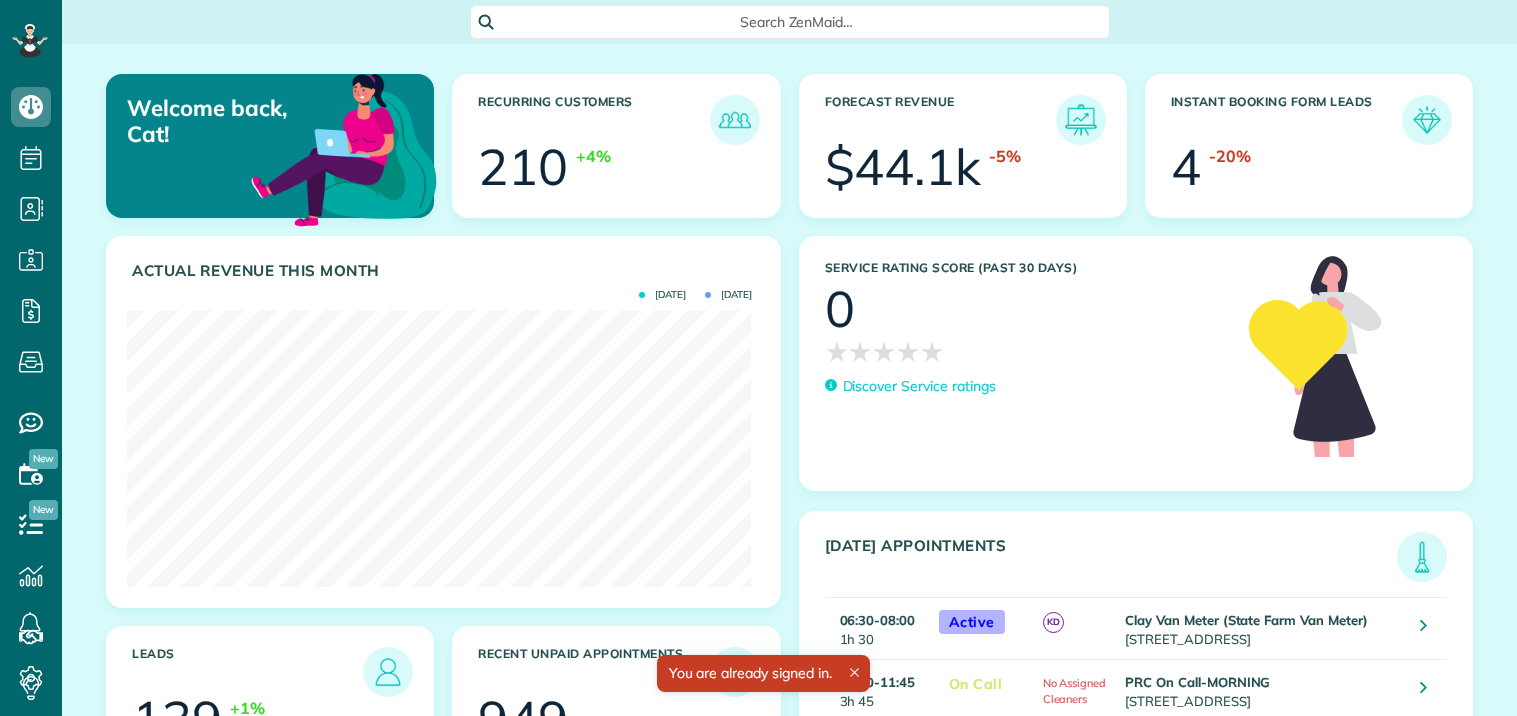 scroll, scrollTop: 0, scrollLeft: 0, axis: both 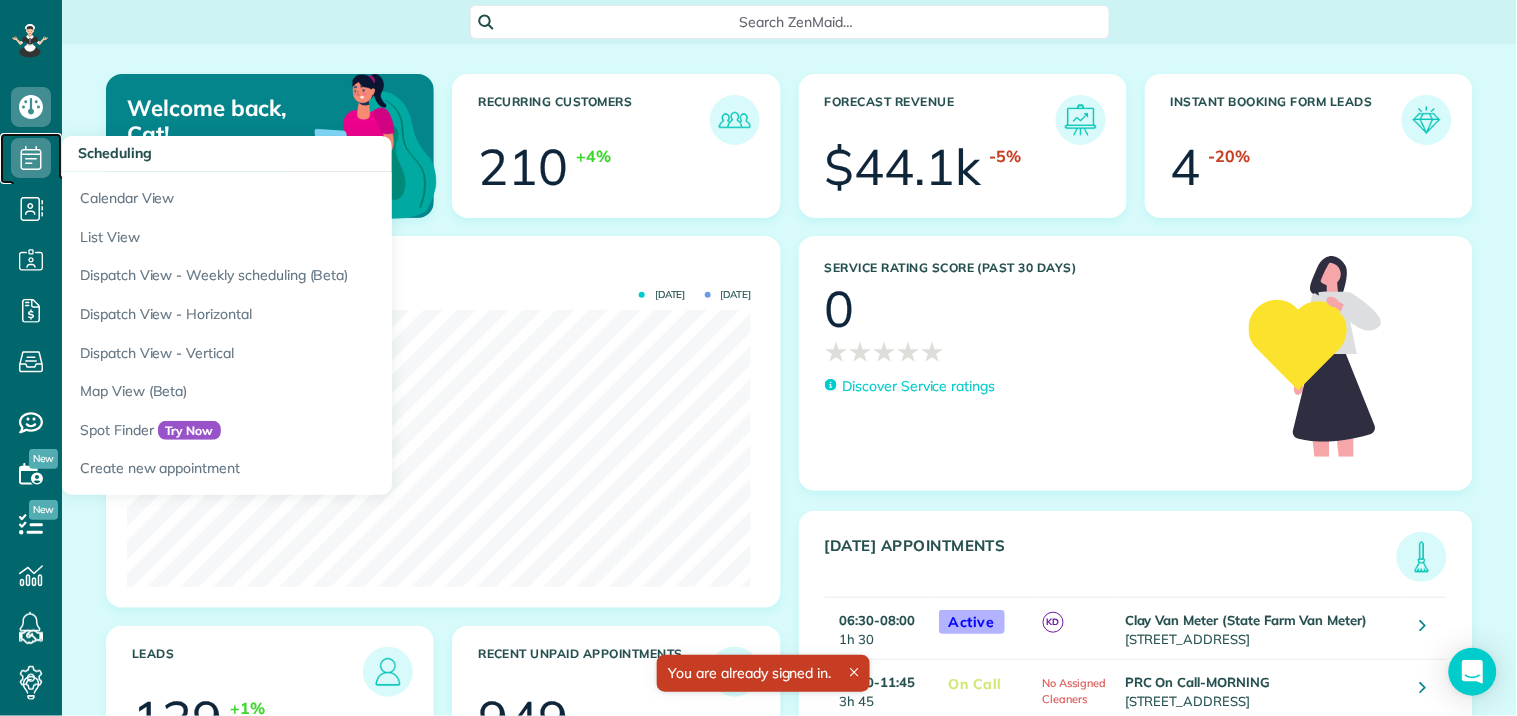 click 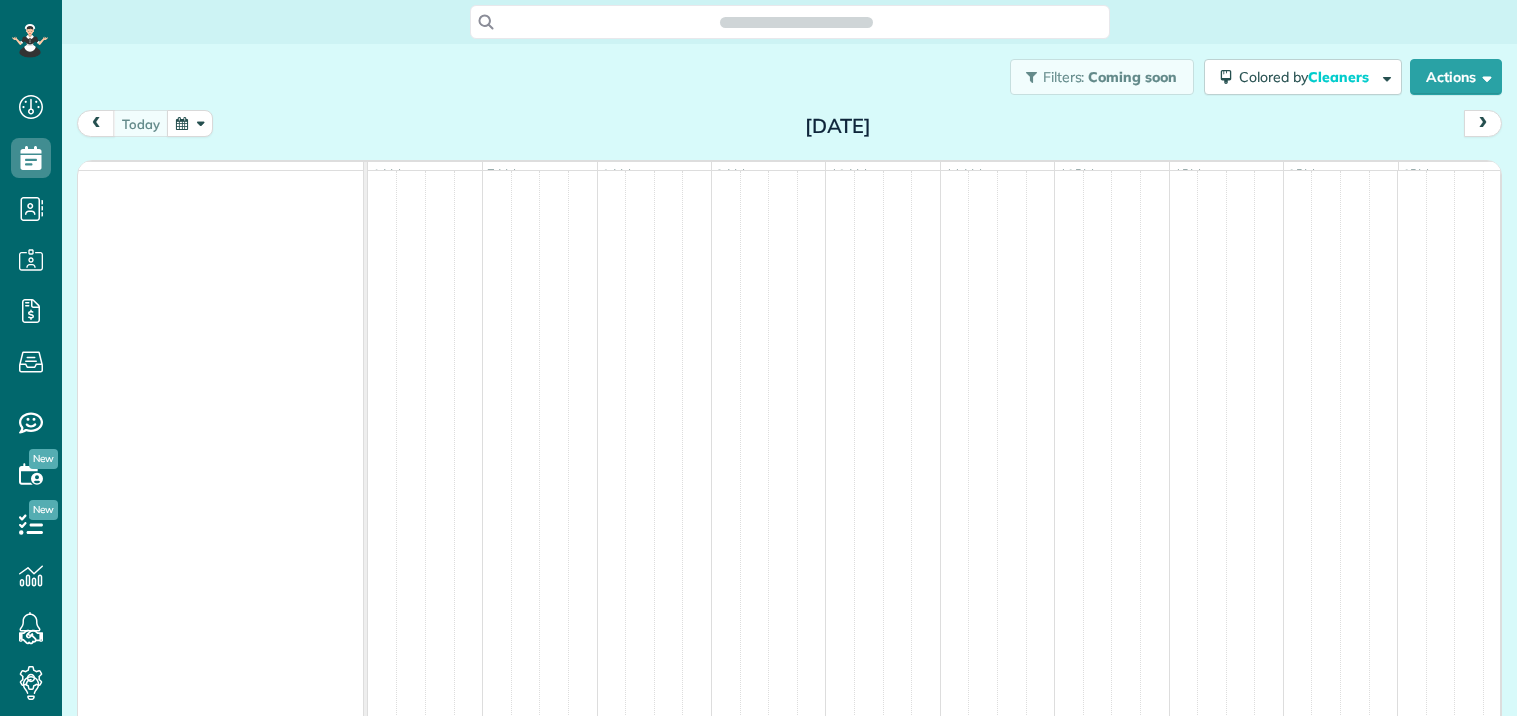 scroll, scrollTop: 0, scrollLeft: 0, axis: both 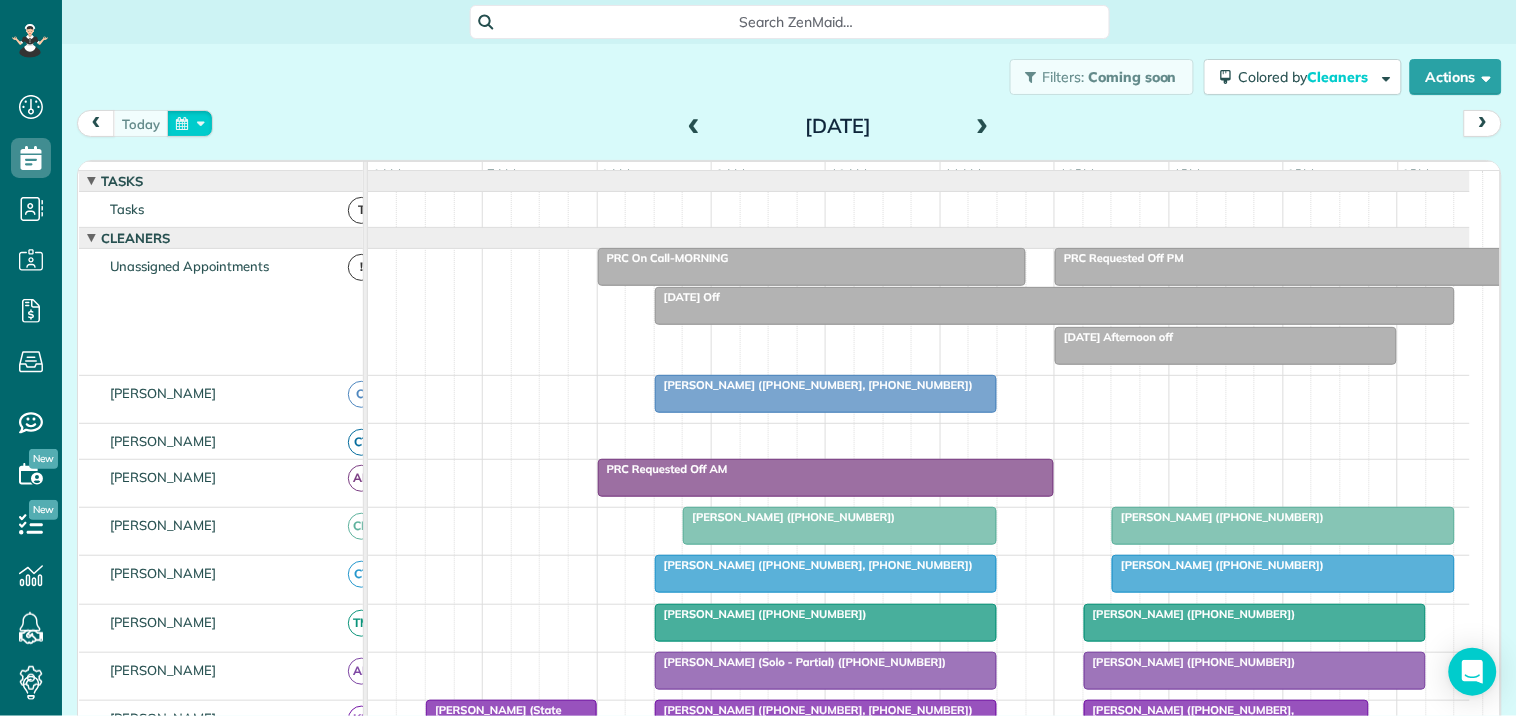 click at bounding box center [190, 123] 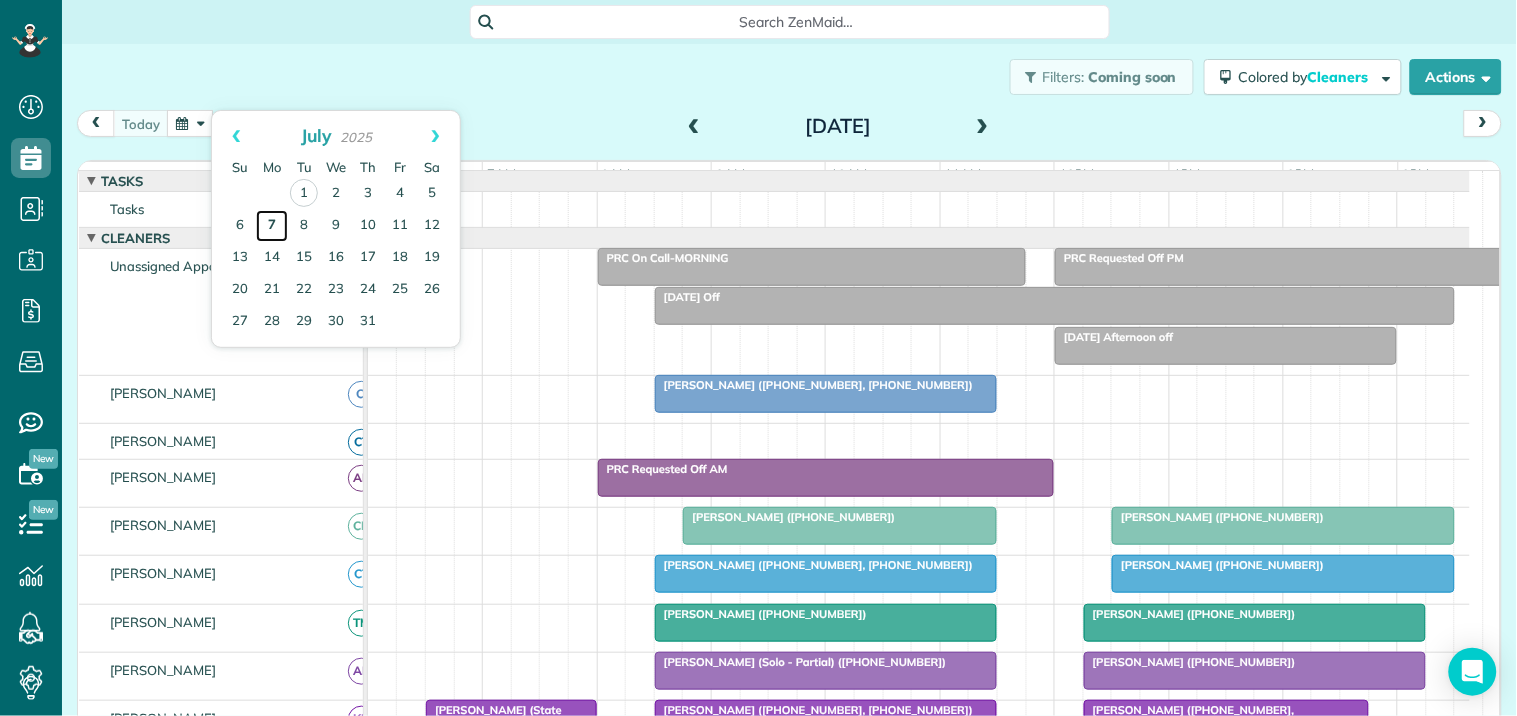 click on "7" at bounding box center [272, 226] 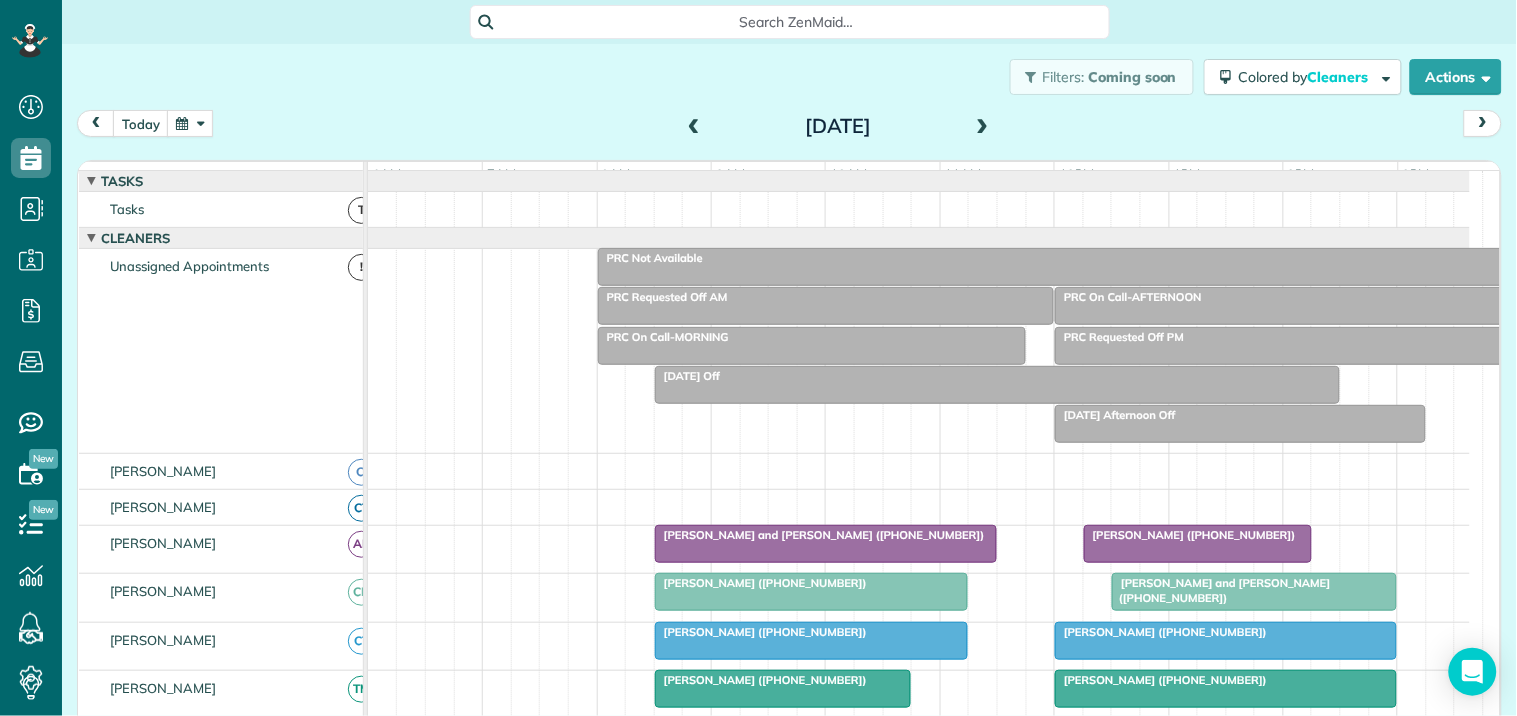 scroll, scrollTop: 65, scrollLeft: 0, axis: vertical 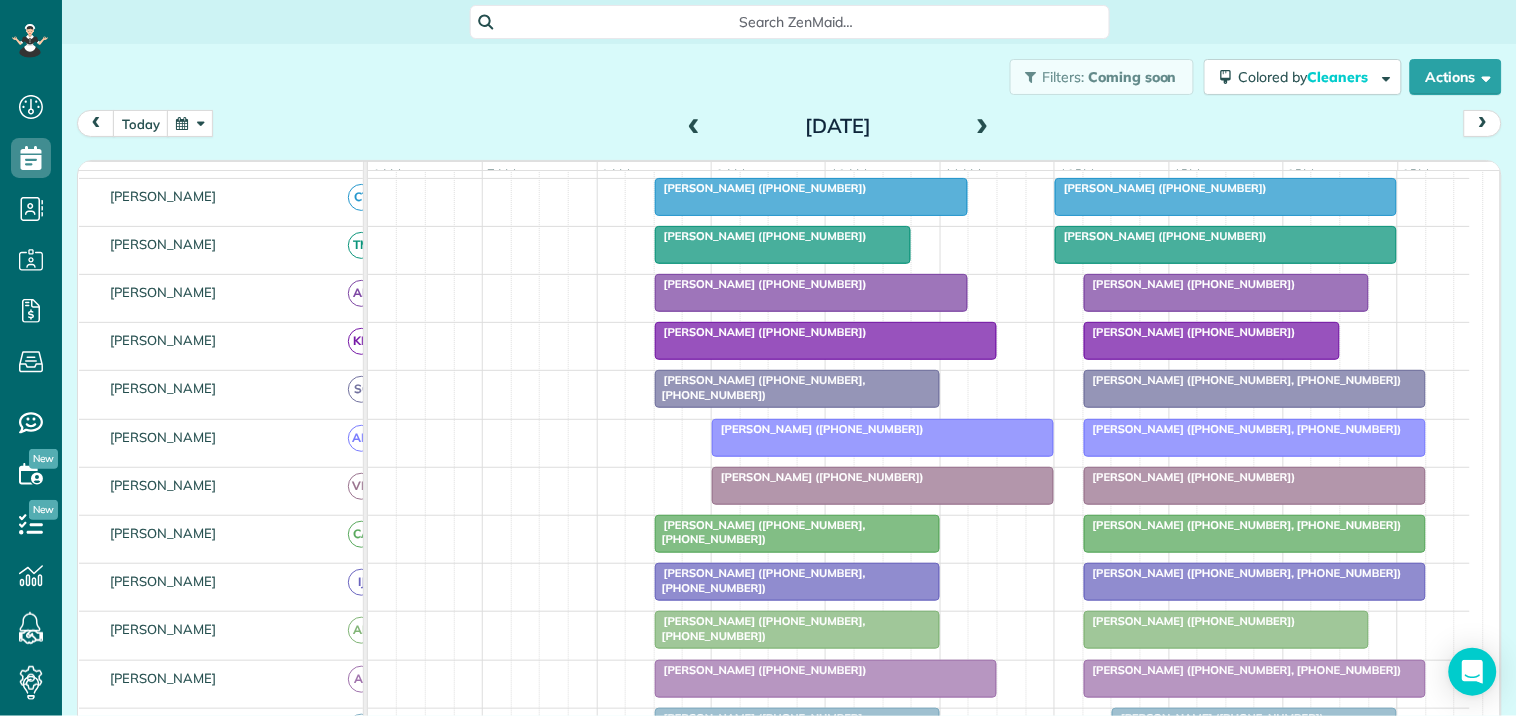 click at bounding box center (983, 127) 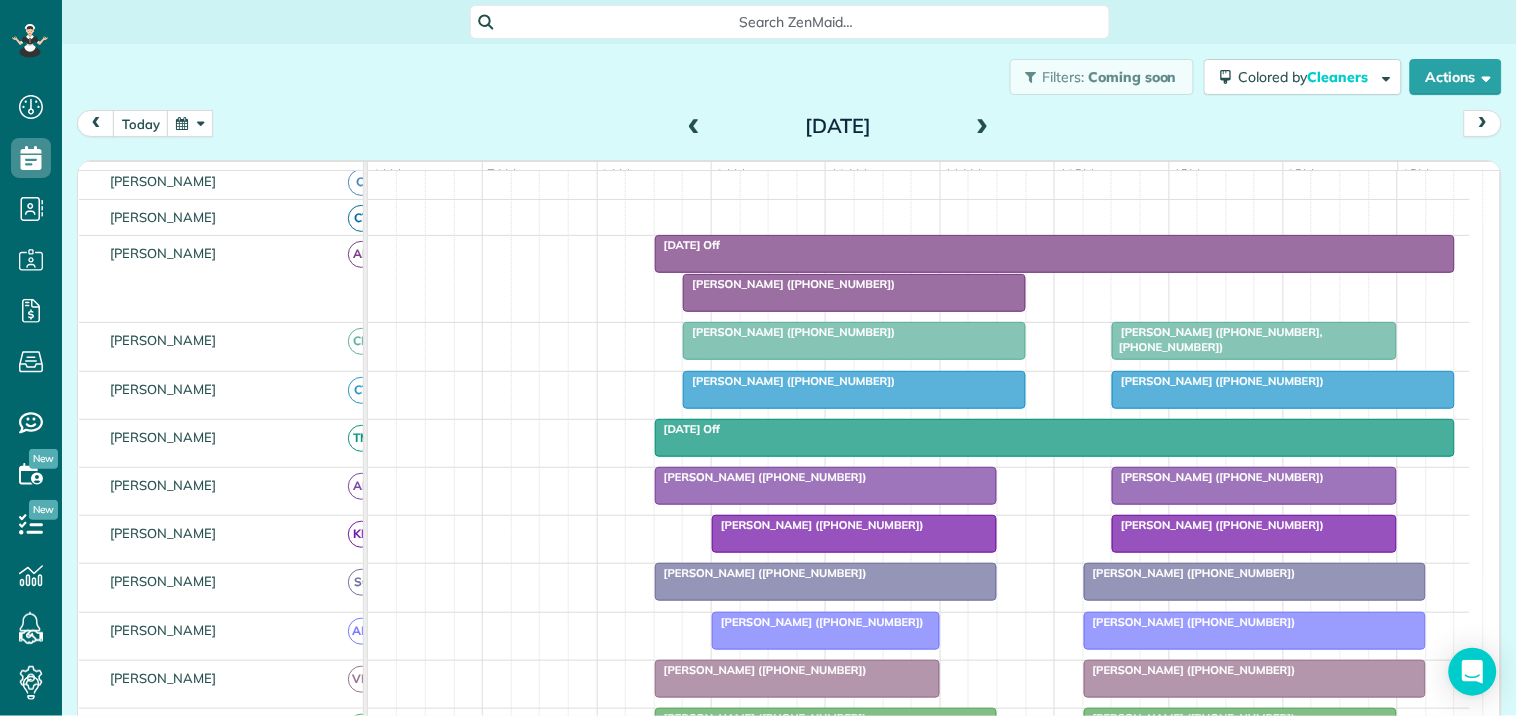 scroll, scrollTop: 444, scrollLeft: 0, axis: vertical 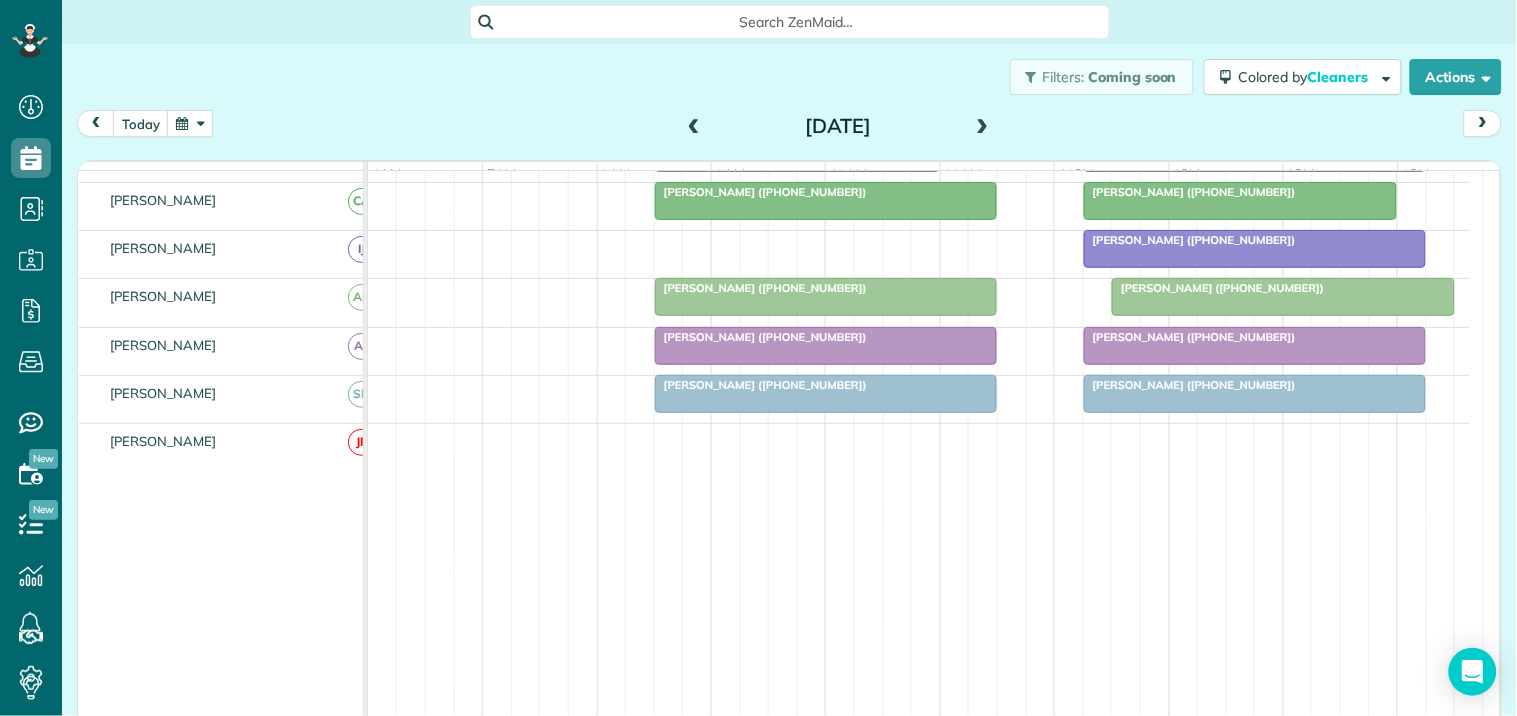 click at bounding box center [983, 127] 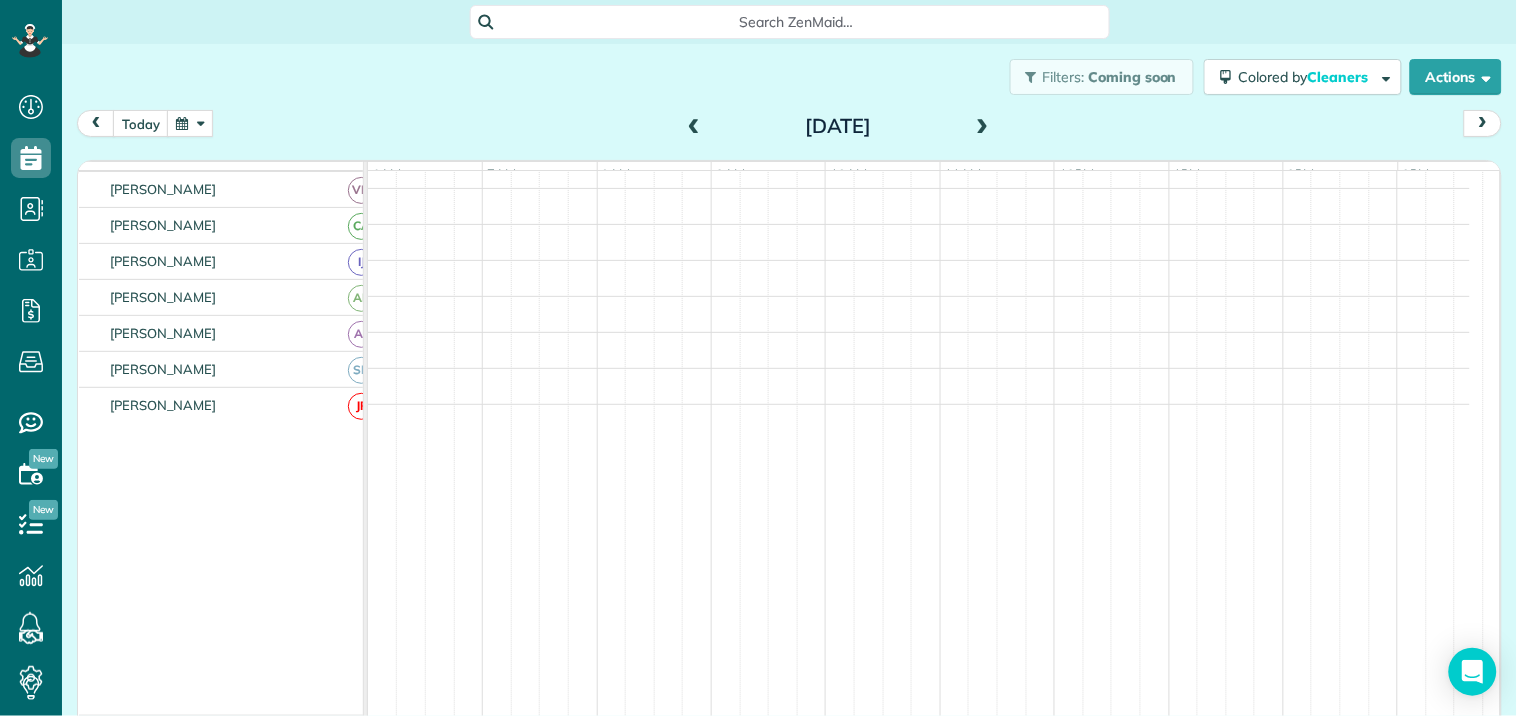 scroll, scrollTop: 475, scrollLeft: 0, axis: vertical 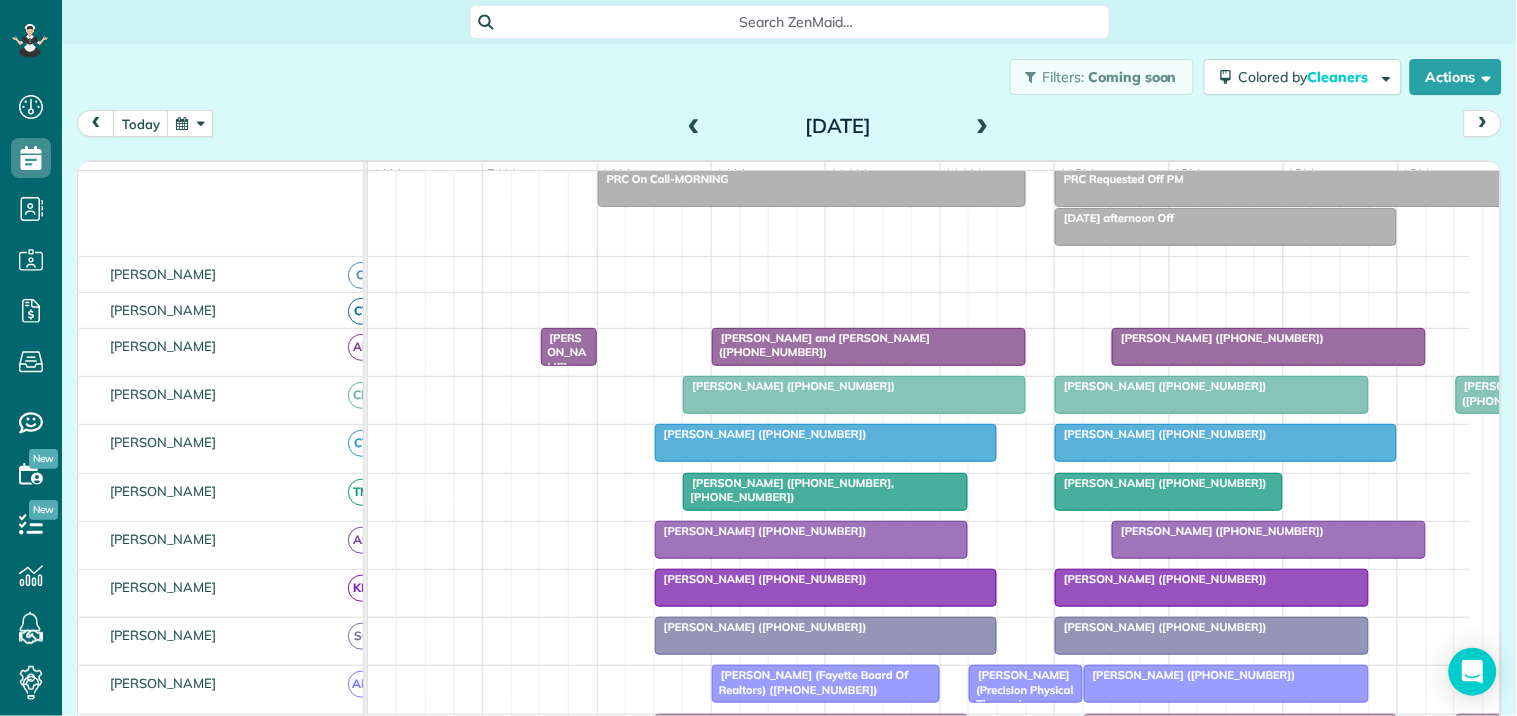 click at bounding box center (983, 127) 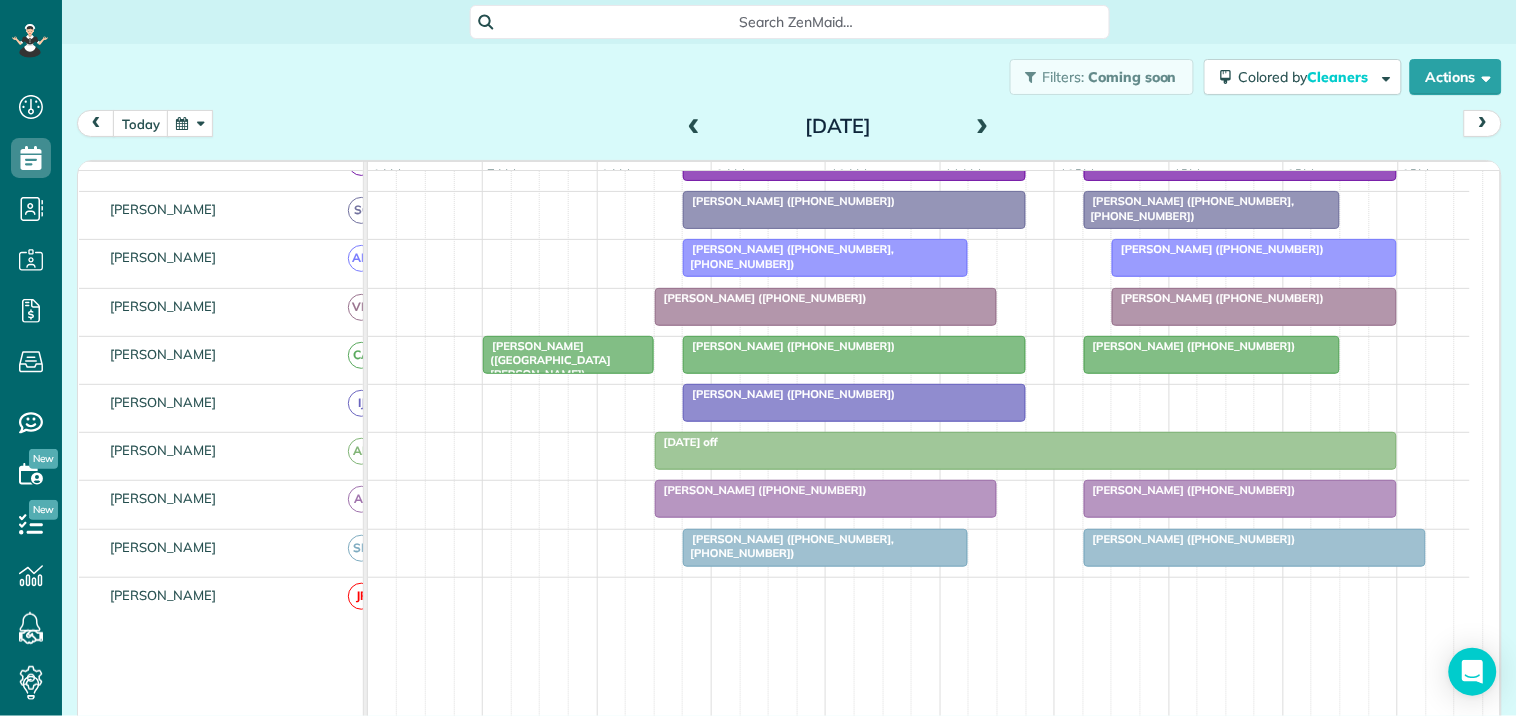 click at bounding box center (983, 127) 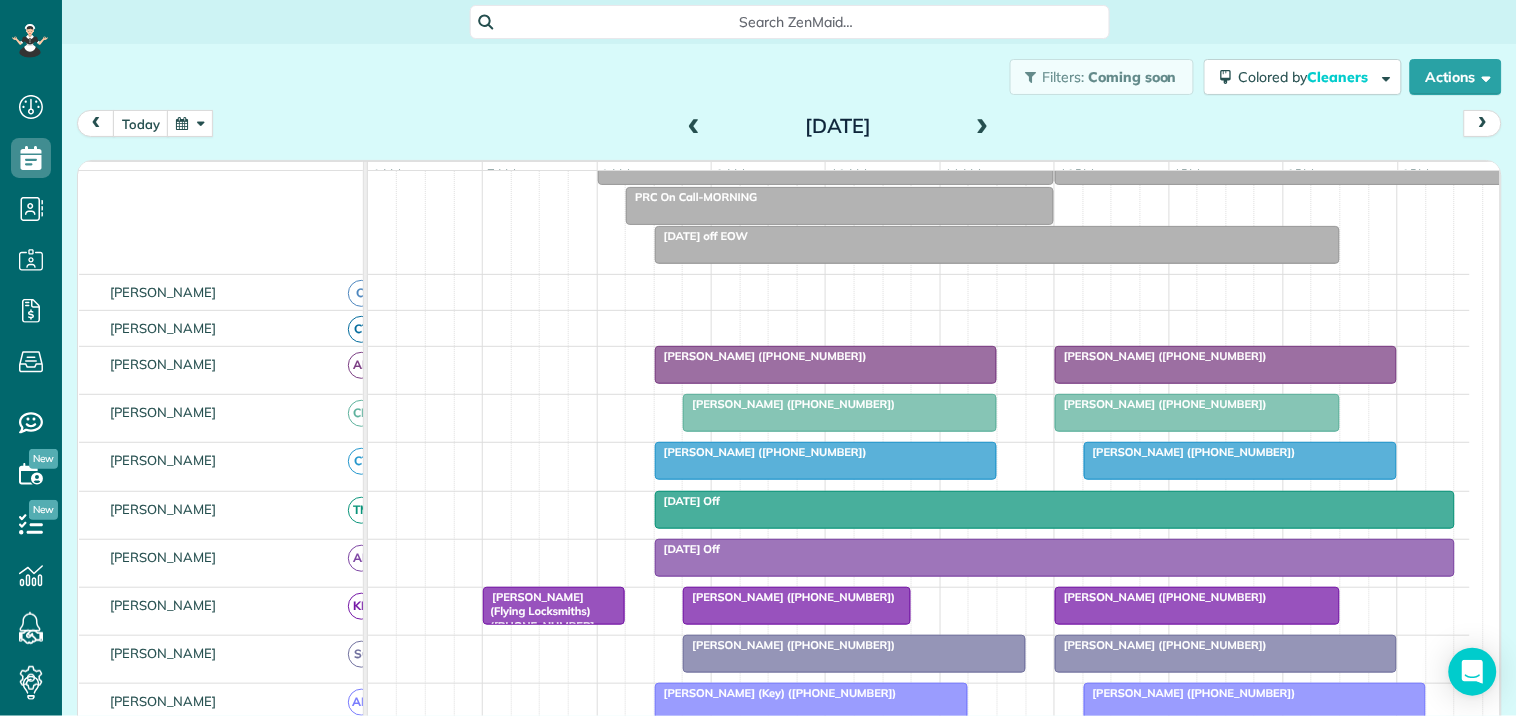 click at bounding box center (190, 123) 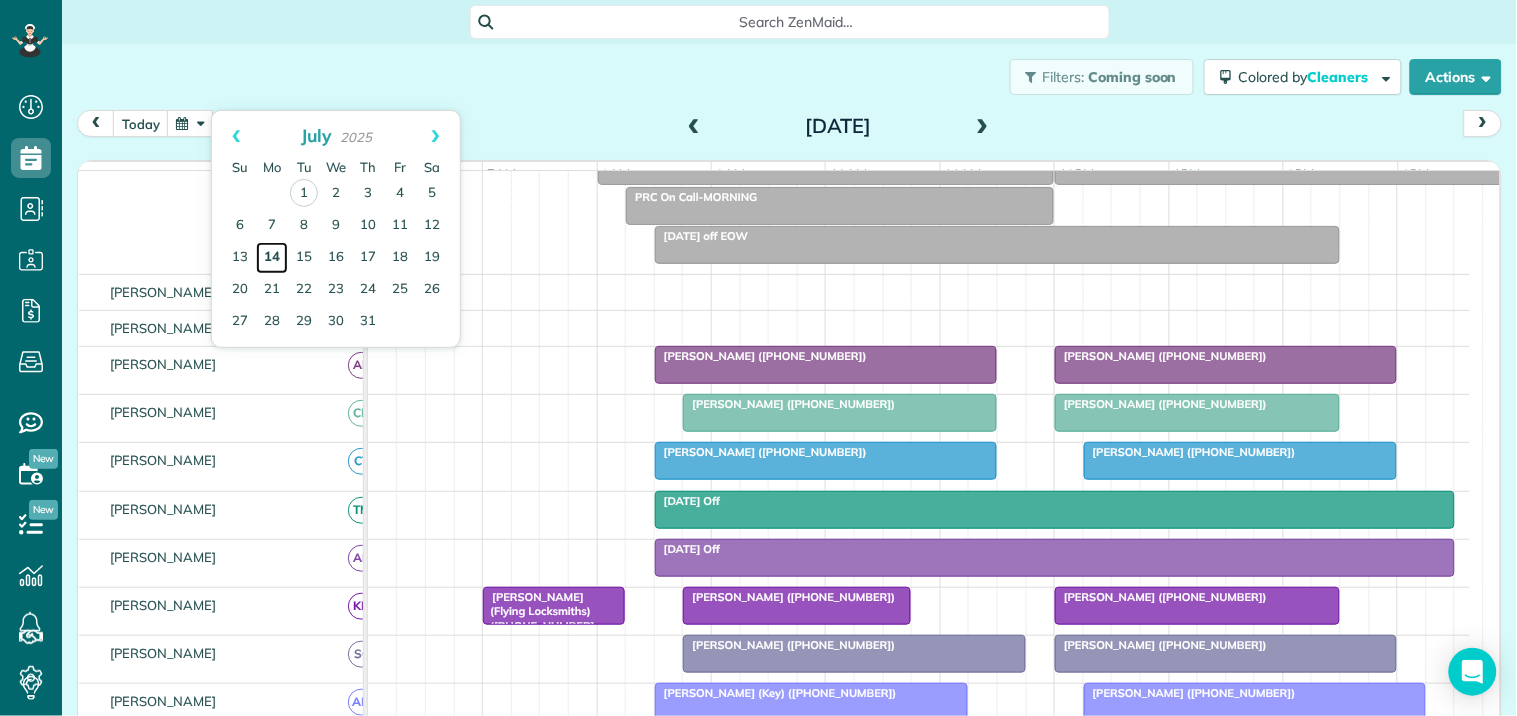 click on "14" at bounding box center (272, 258) 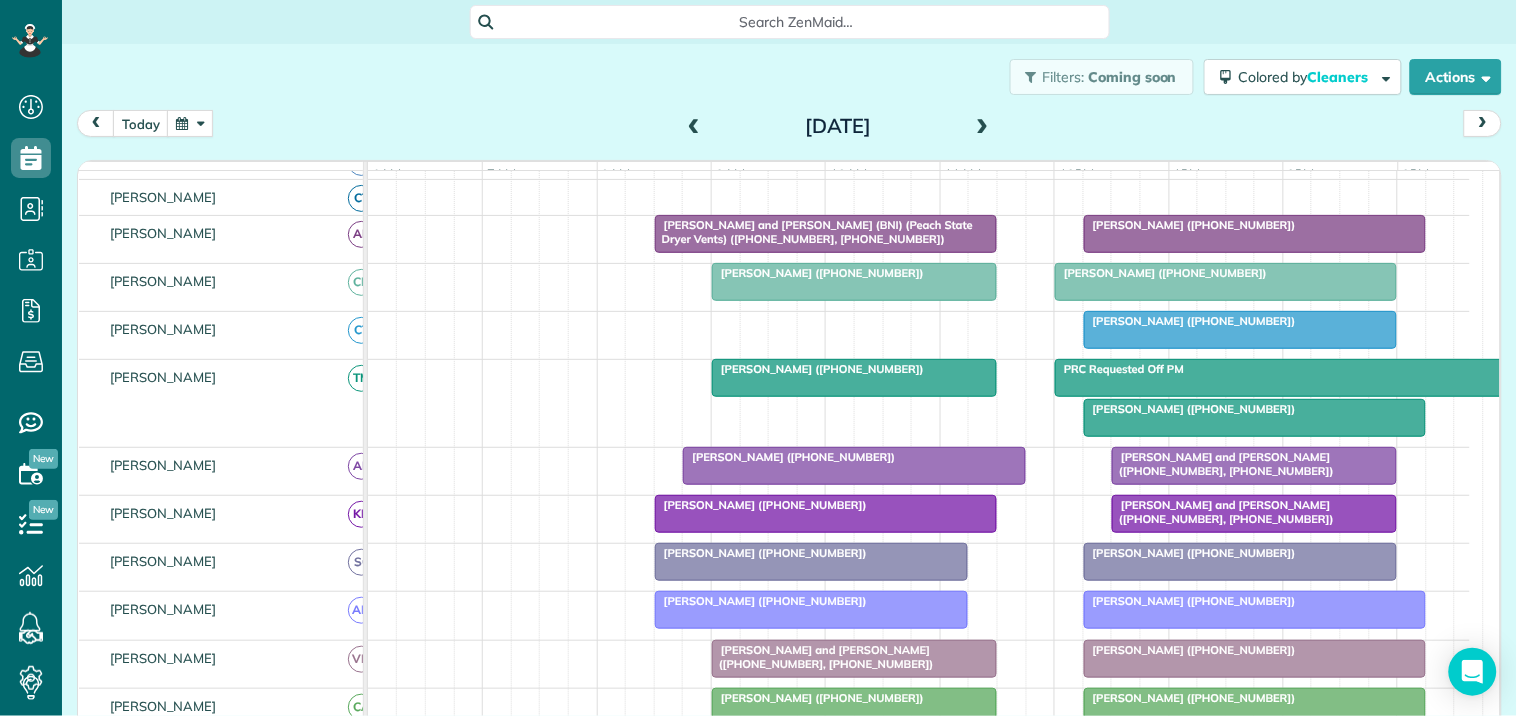 click on "Devynne Floyd (+16038561029)" at bounding box center [1190, 409] 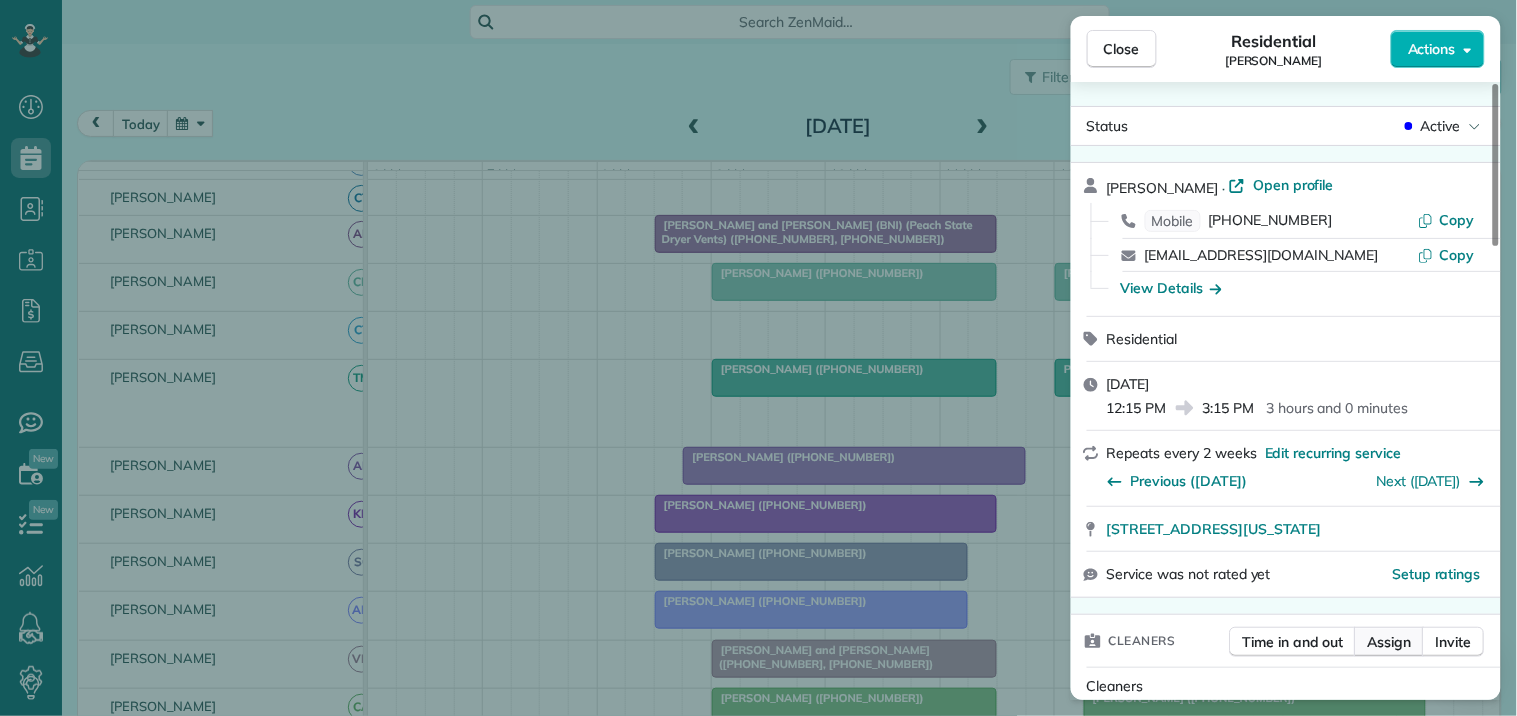 click on "Assign" at bounding box center (1390, 642) 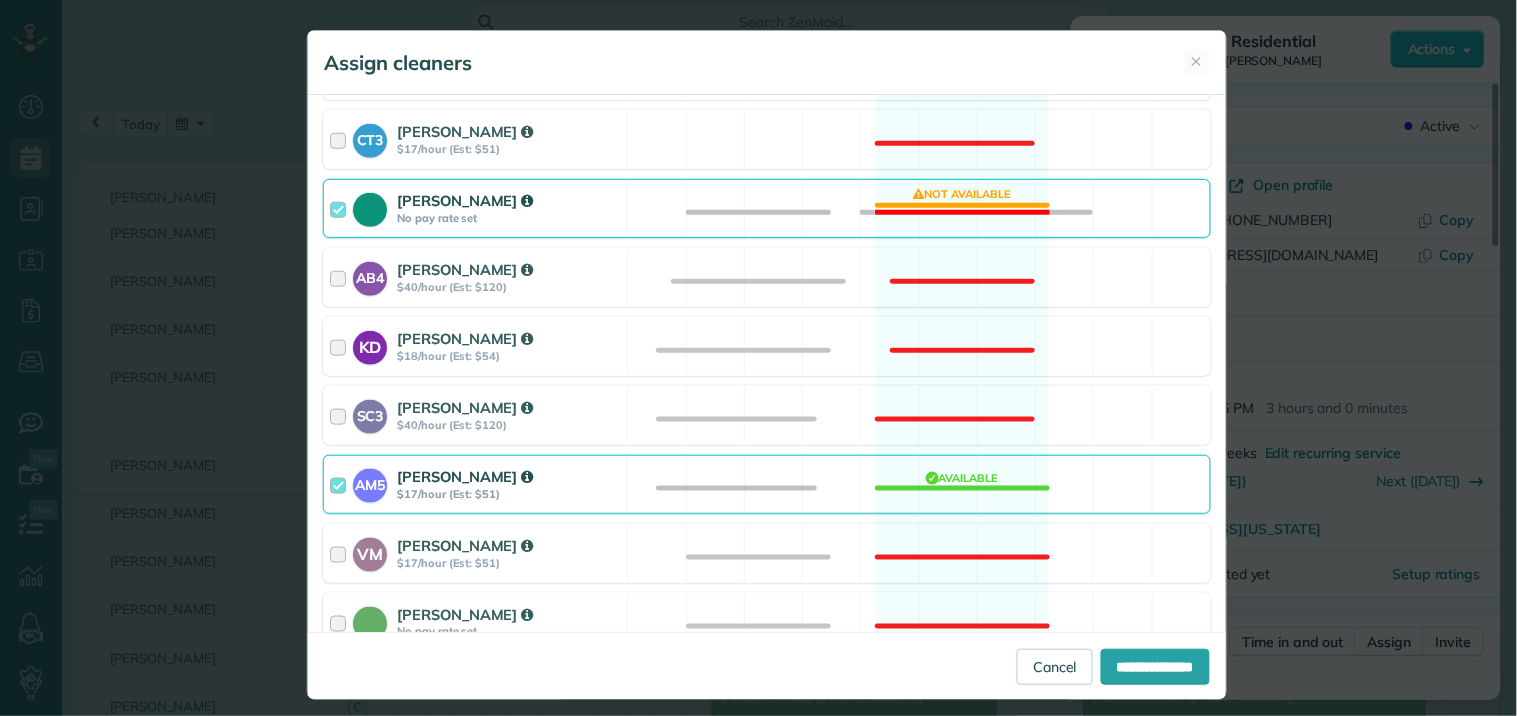 click on "Tamara Mitchell
No pay rate set
Not available" at bounding box center (767, 208) 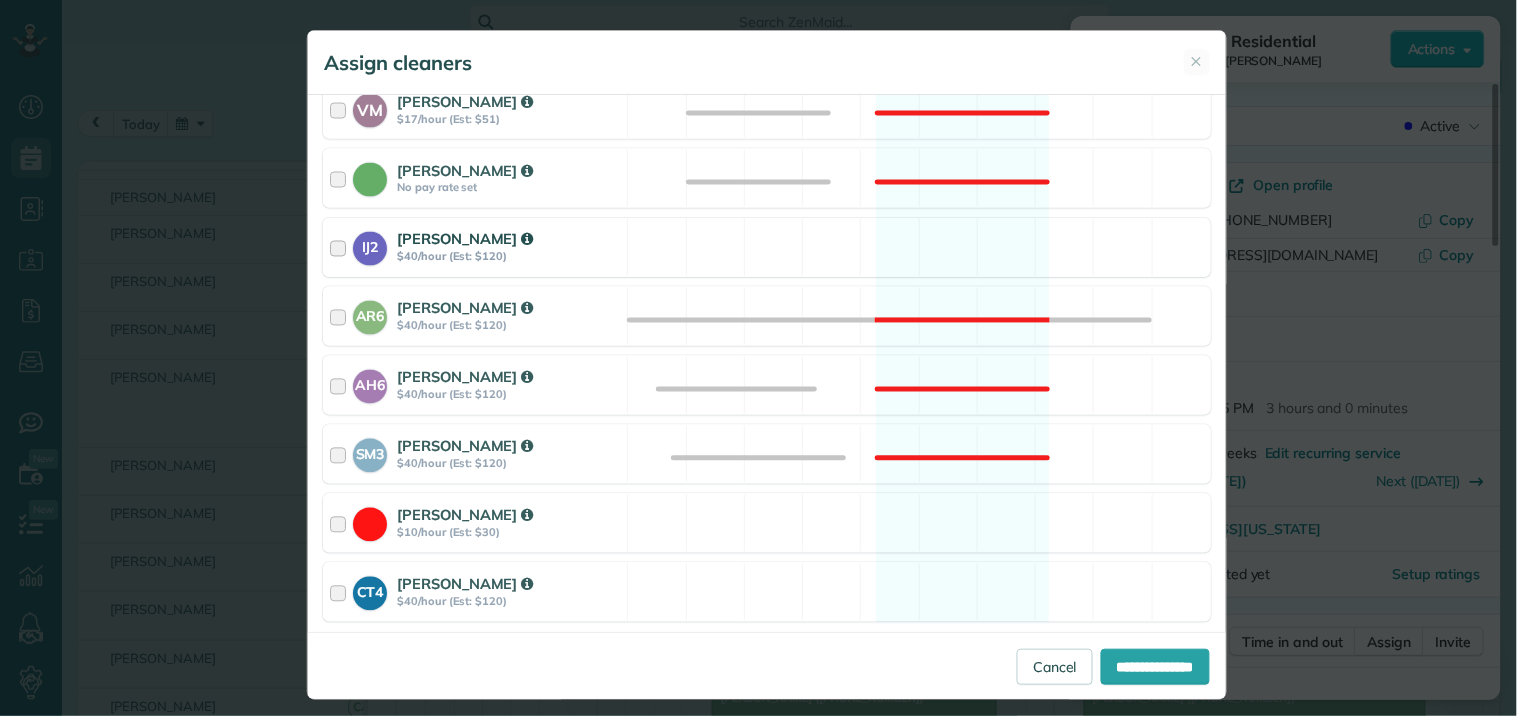 click on "IJ2
Imiah Jackson
$40/hour (Est: $120)
Available" at bounding box center (767, 247) 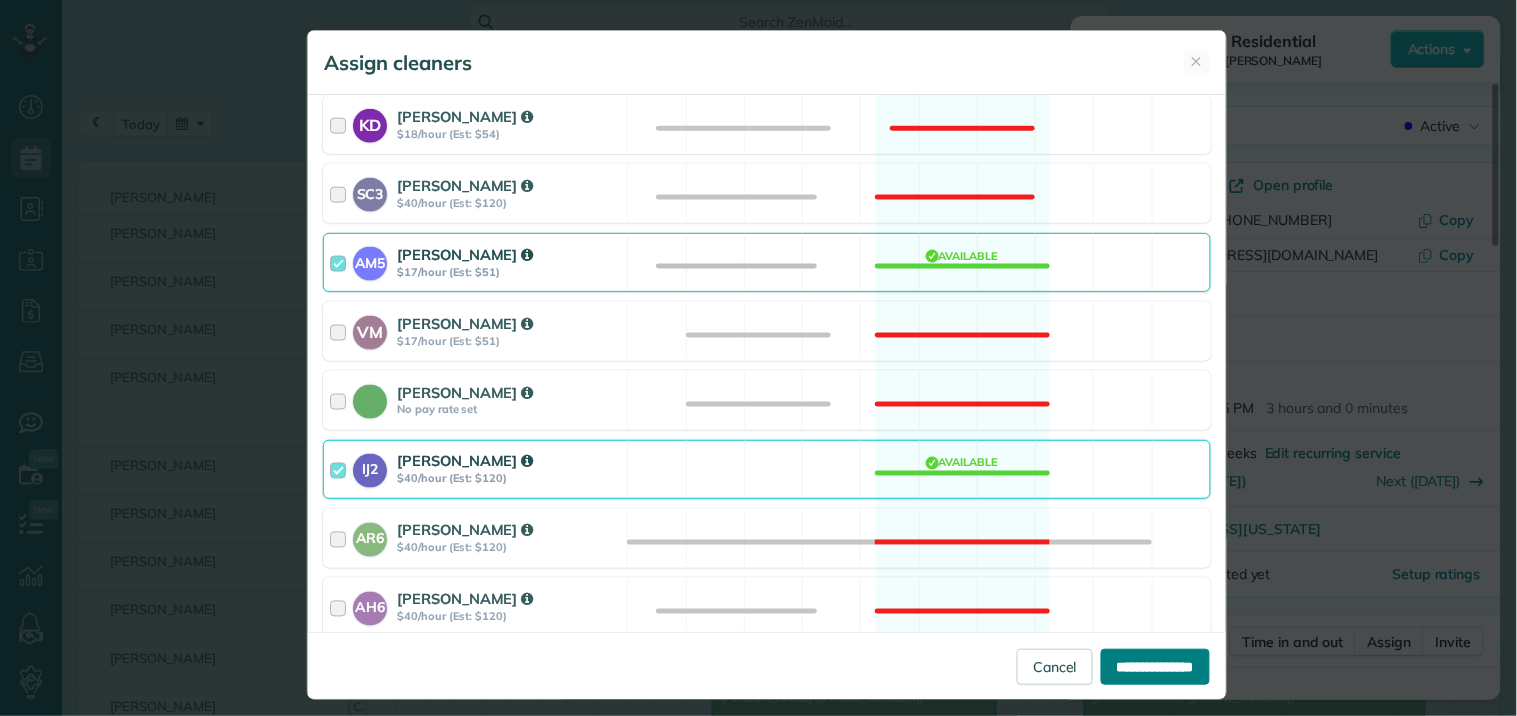 click on "**********" at bounding box center [1155, 667] 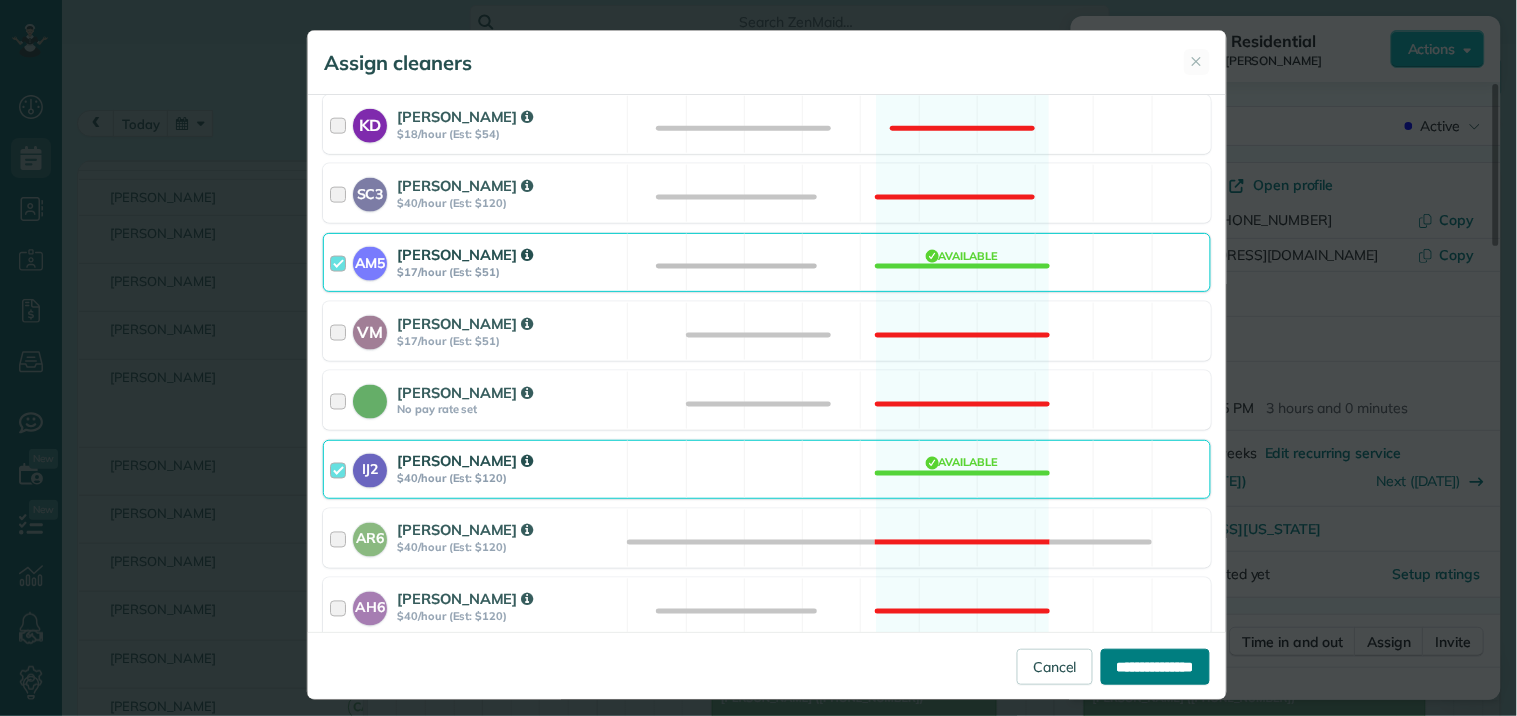 type on "**********" 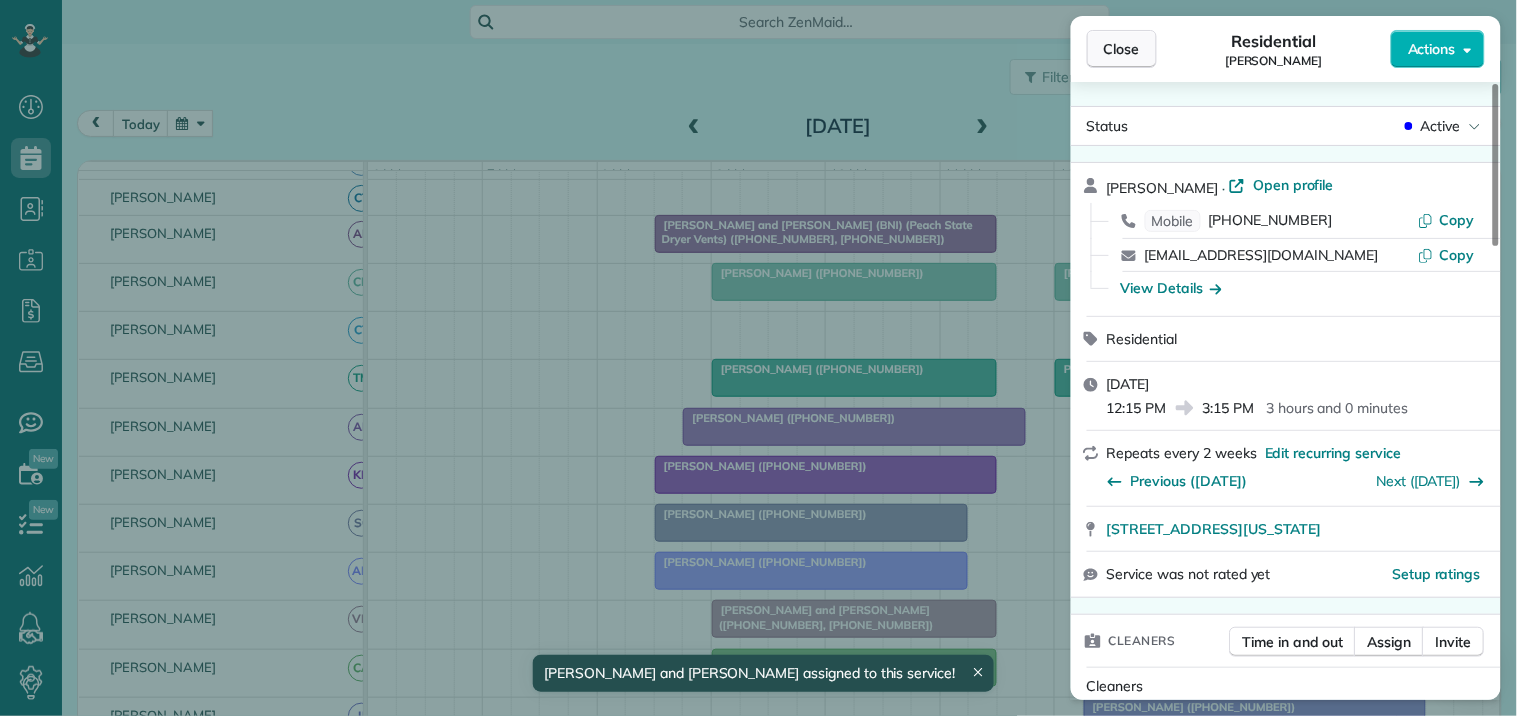 click on "Close" at bounding box center [1122, 49] 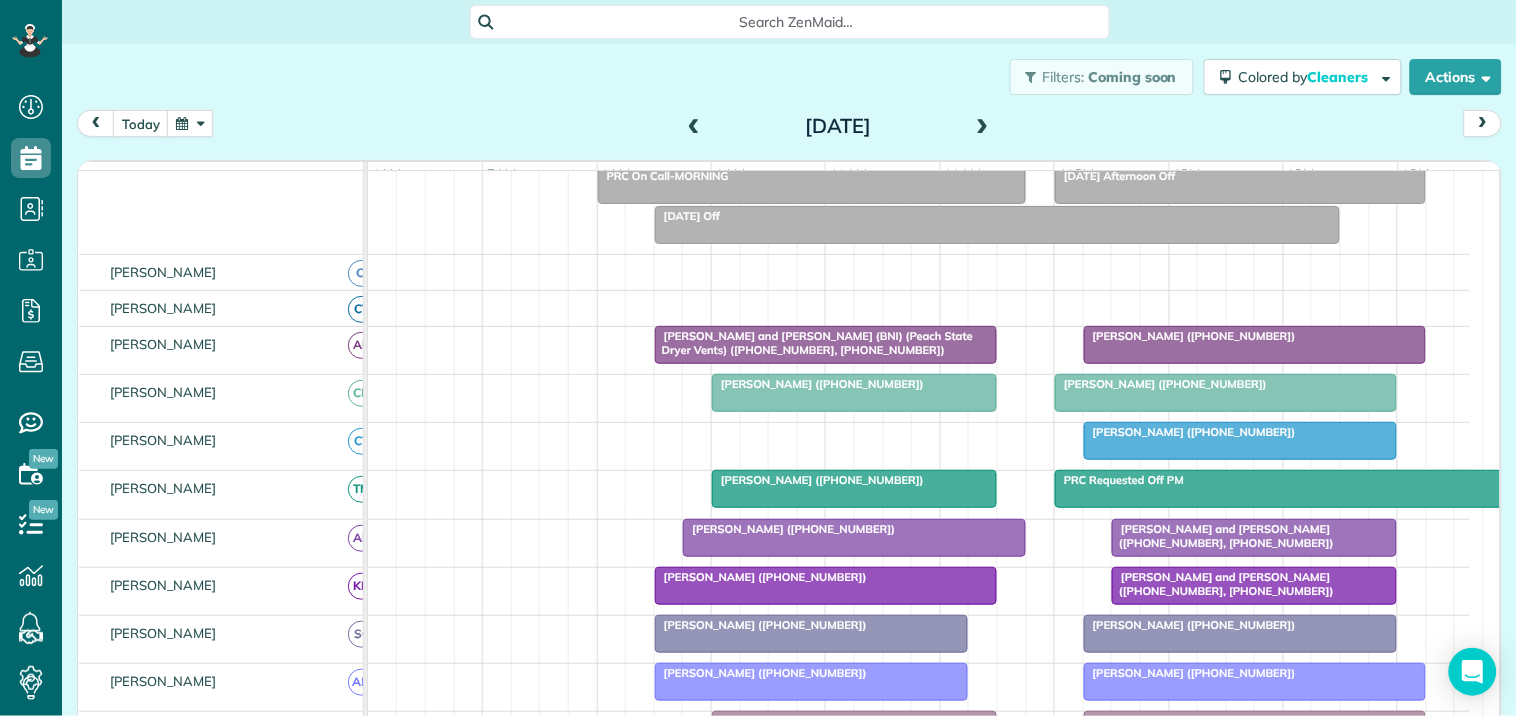 click at bounding box center [190, 123] 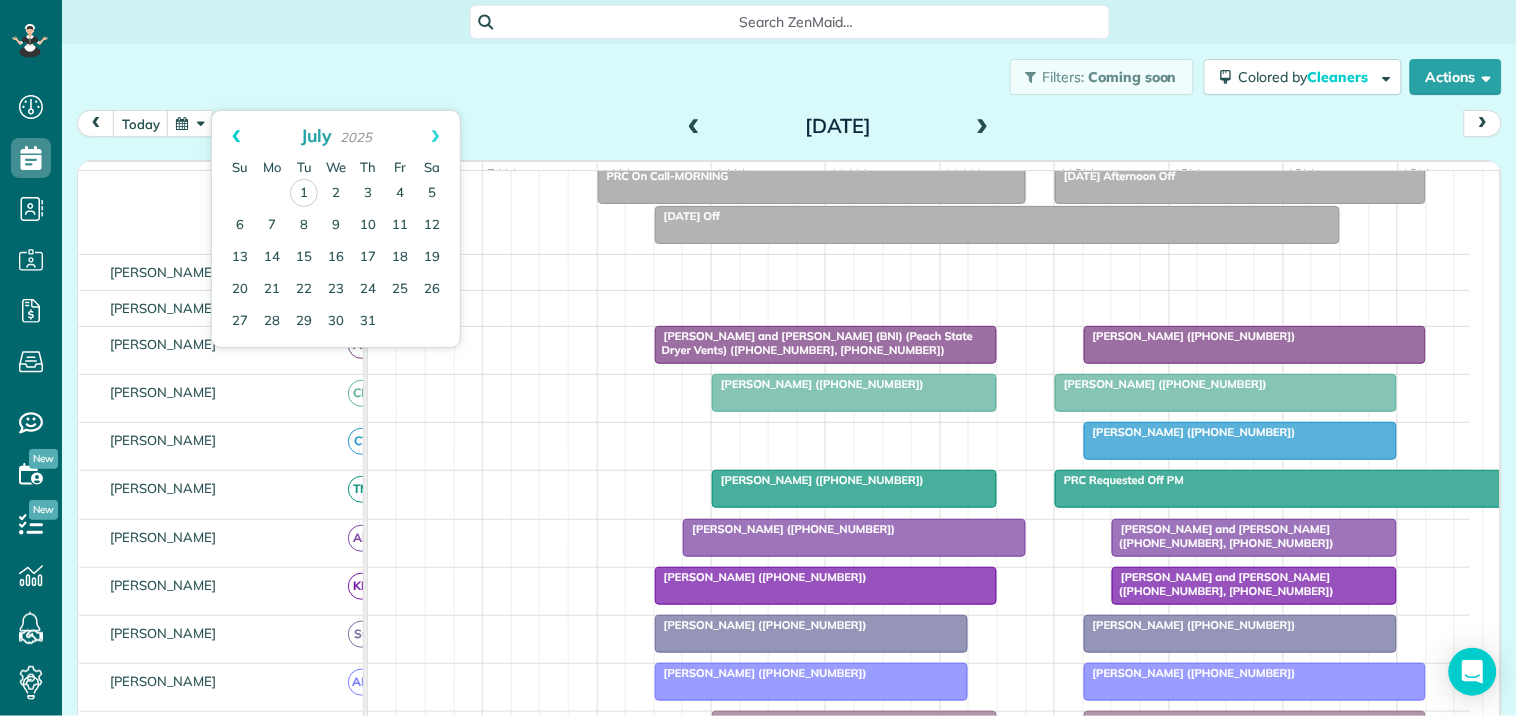 click on "Prev" at bounding box center (236, 136) 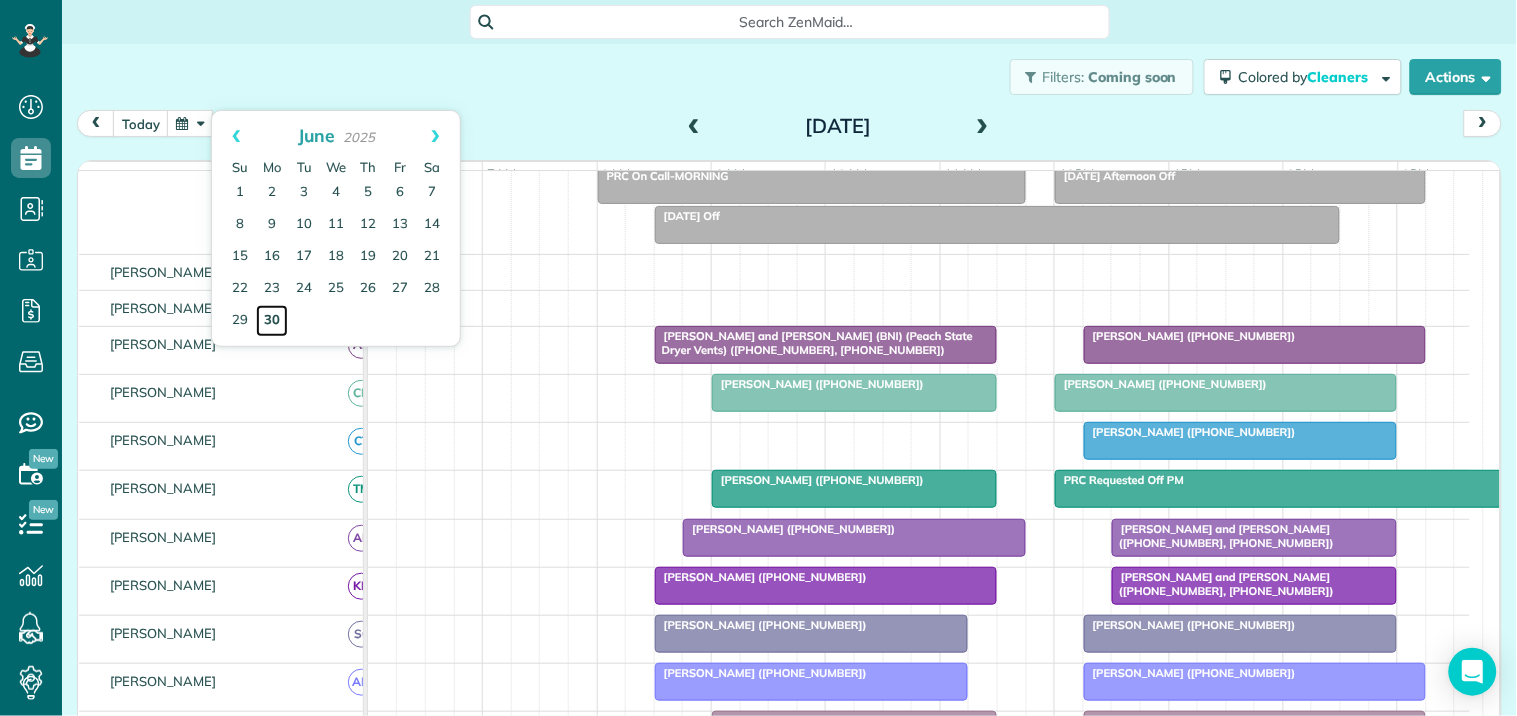 click on "30" at bounding box center [272, 321] 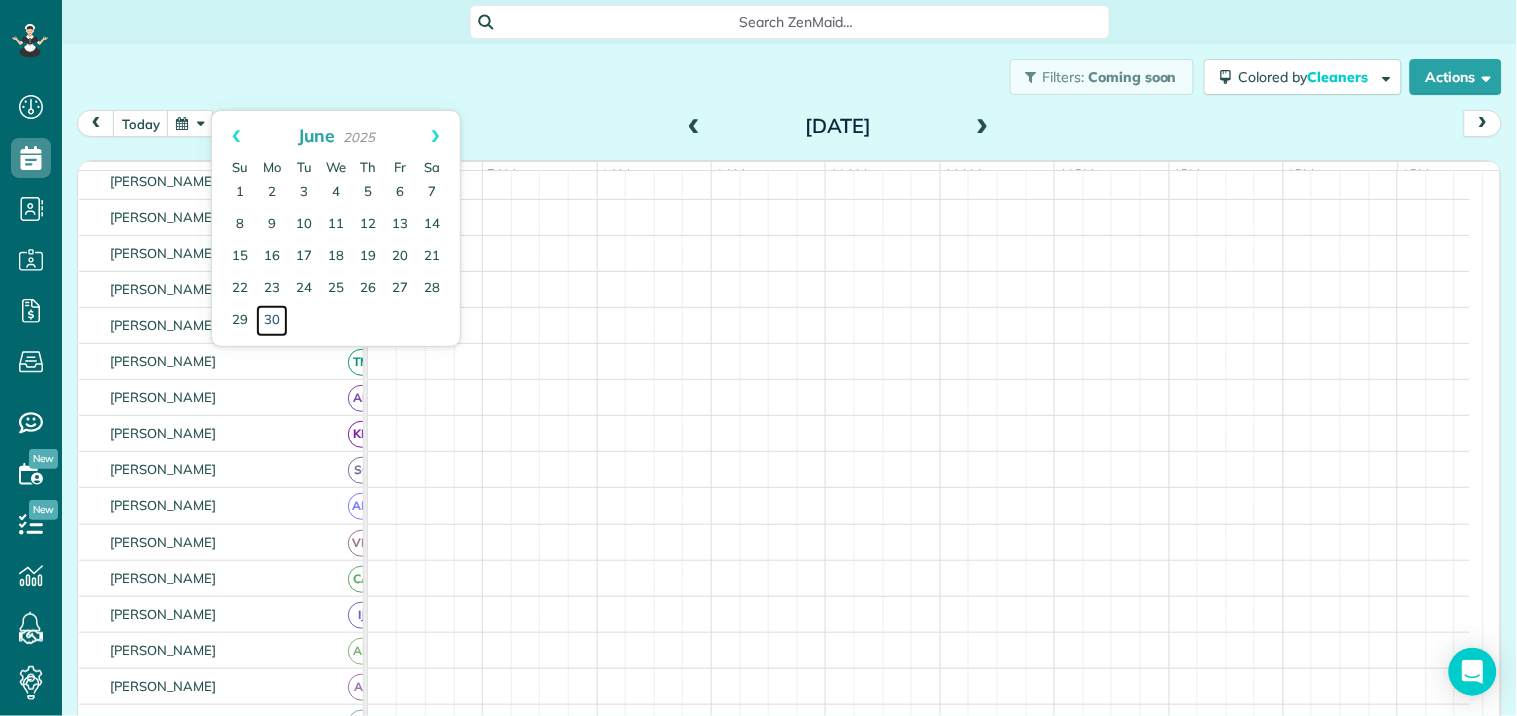 scroll, scrollTop: 30, scrollLeft: 0, axis: vertical 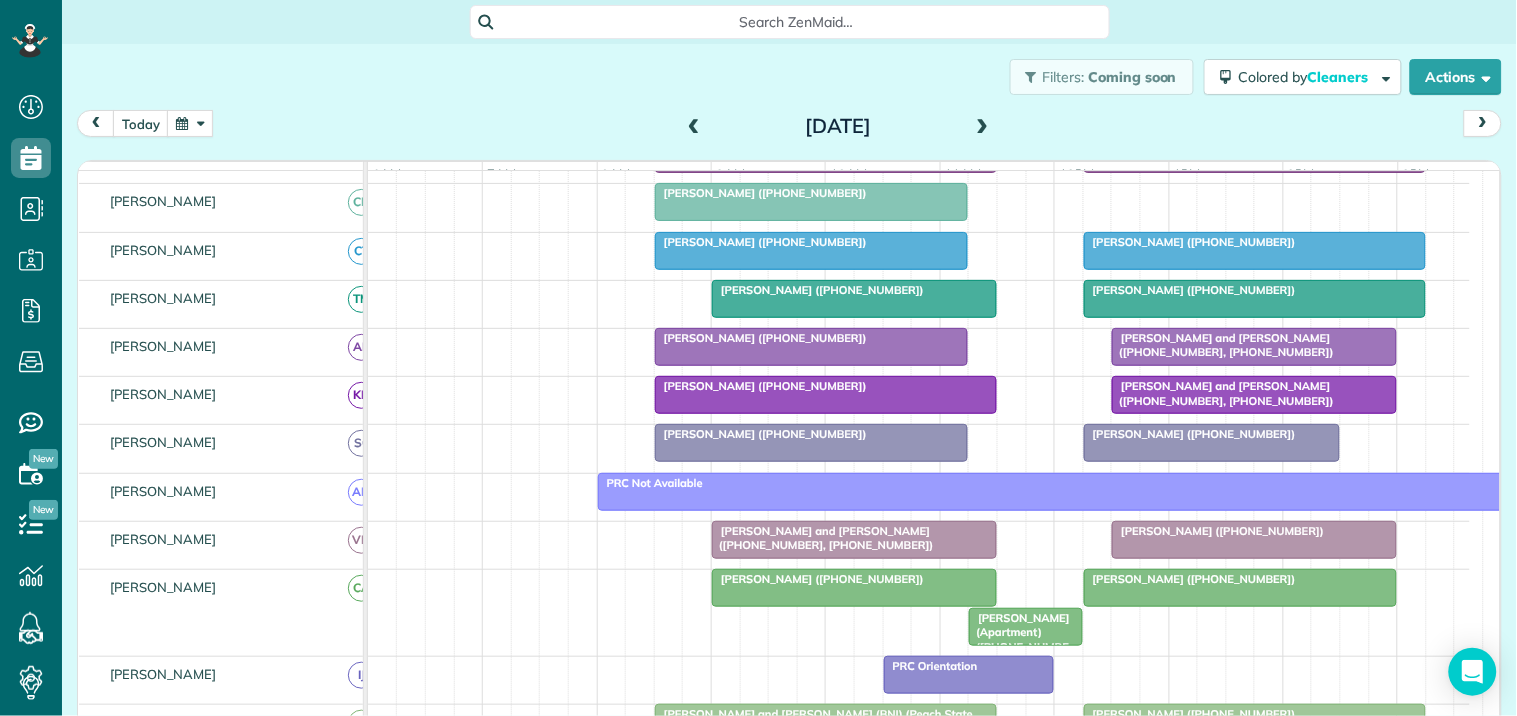 click on "Kellie Molleson (+17708565308)" at bounding box center [818, 290] 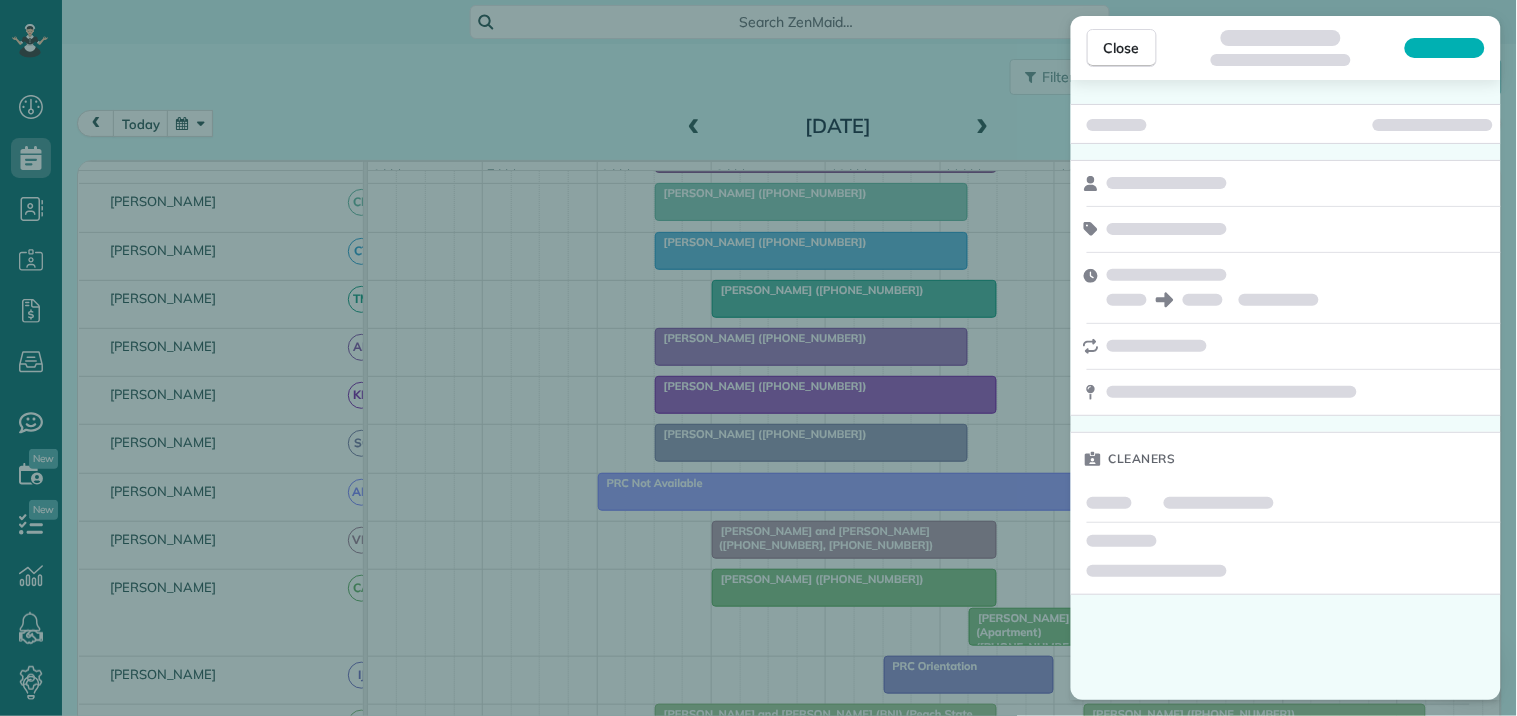 click at bounding box center [1445, 48] 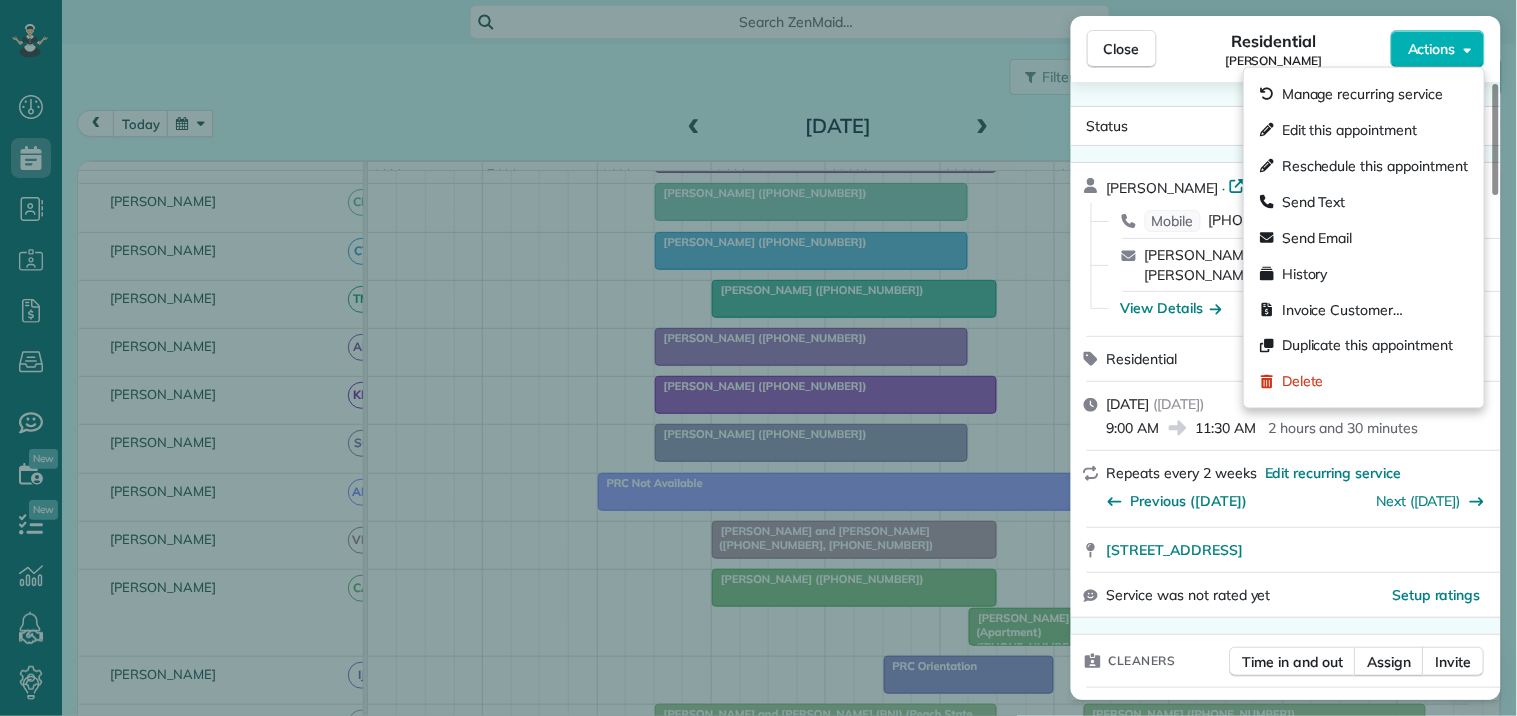 click on "Actions" at bounding box center (1432, 49) 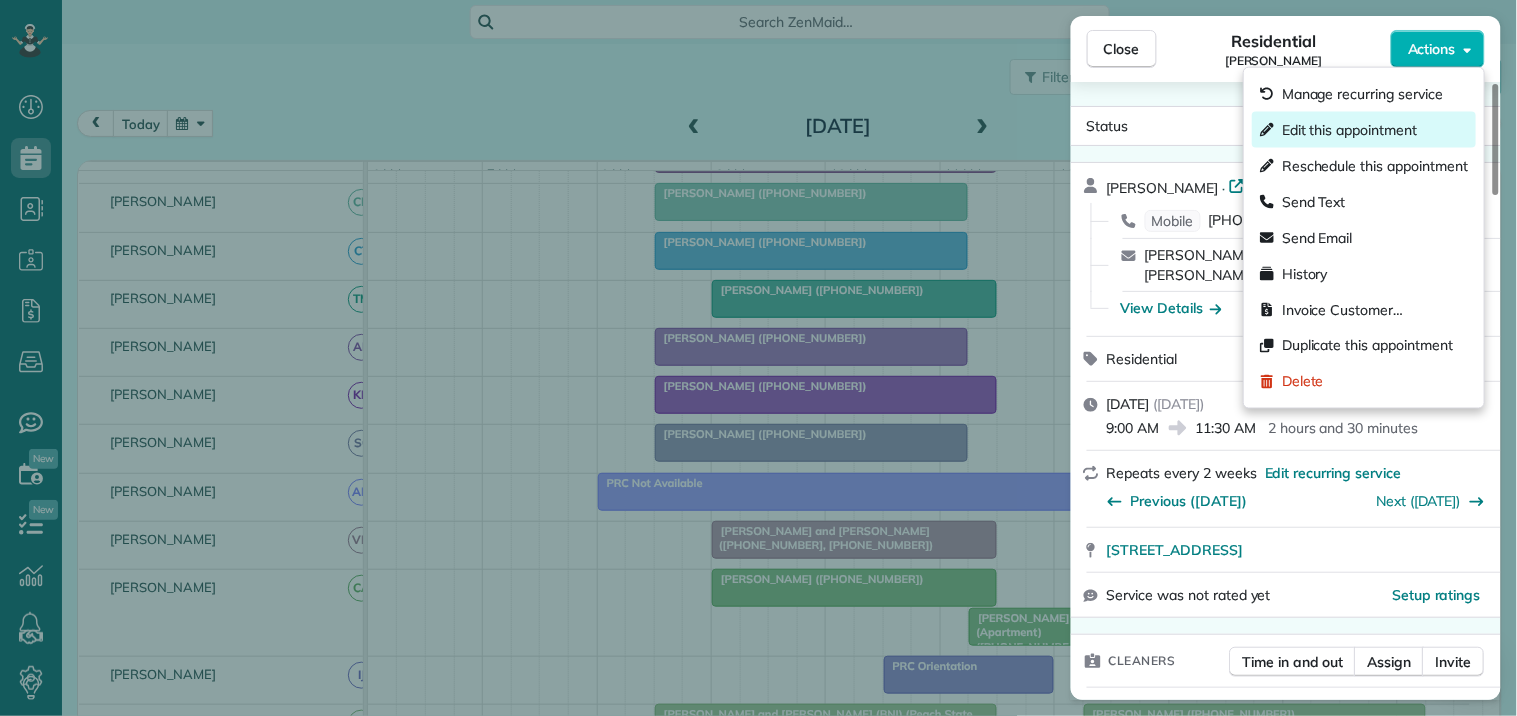 click on "Edit this appointment" at bounding box center [1349, 130] 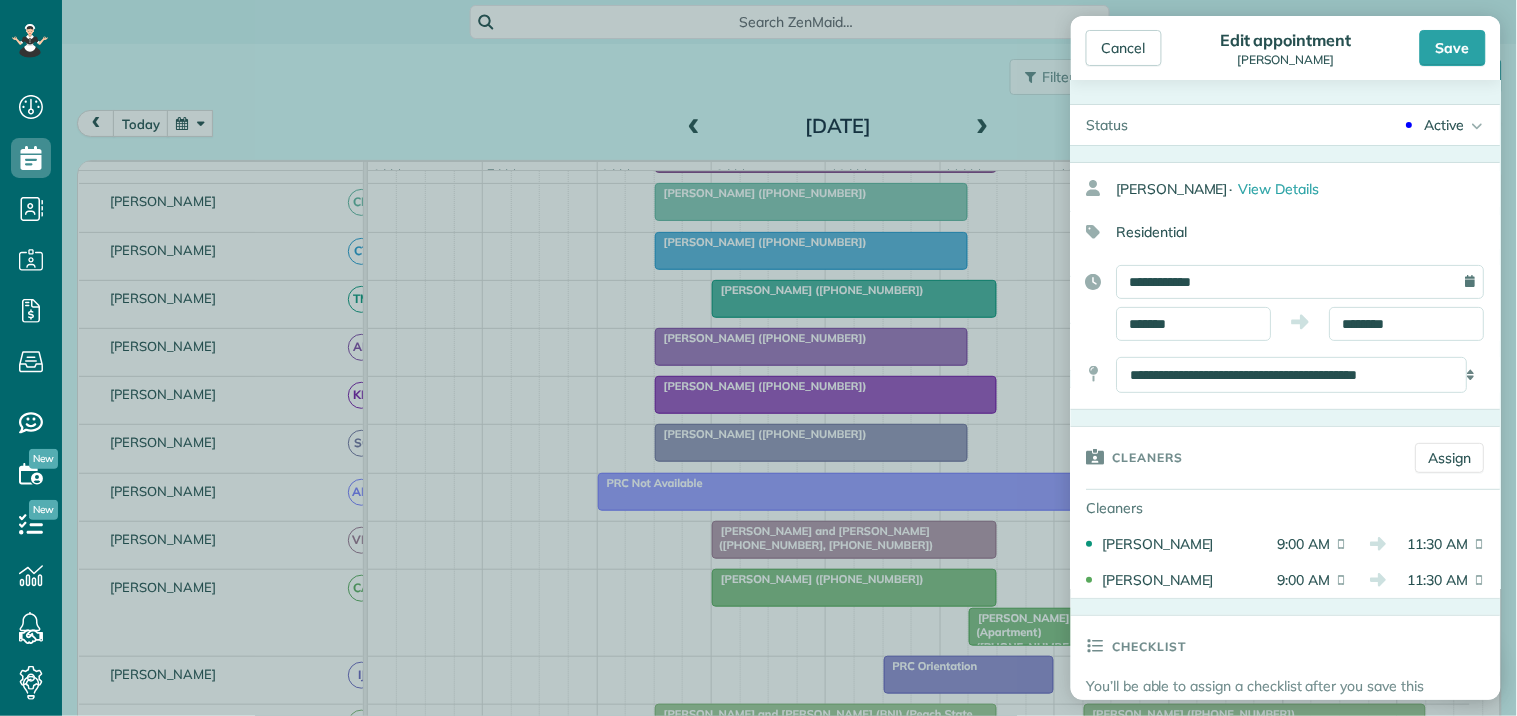click on "Active" at bounding box center (1445, 125) 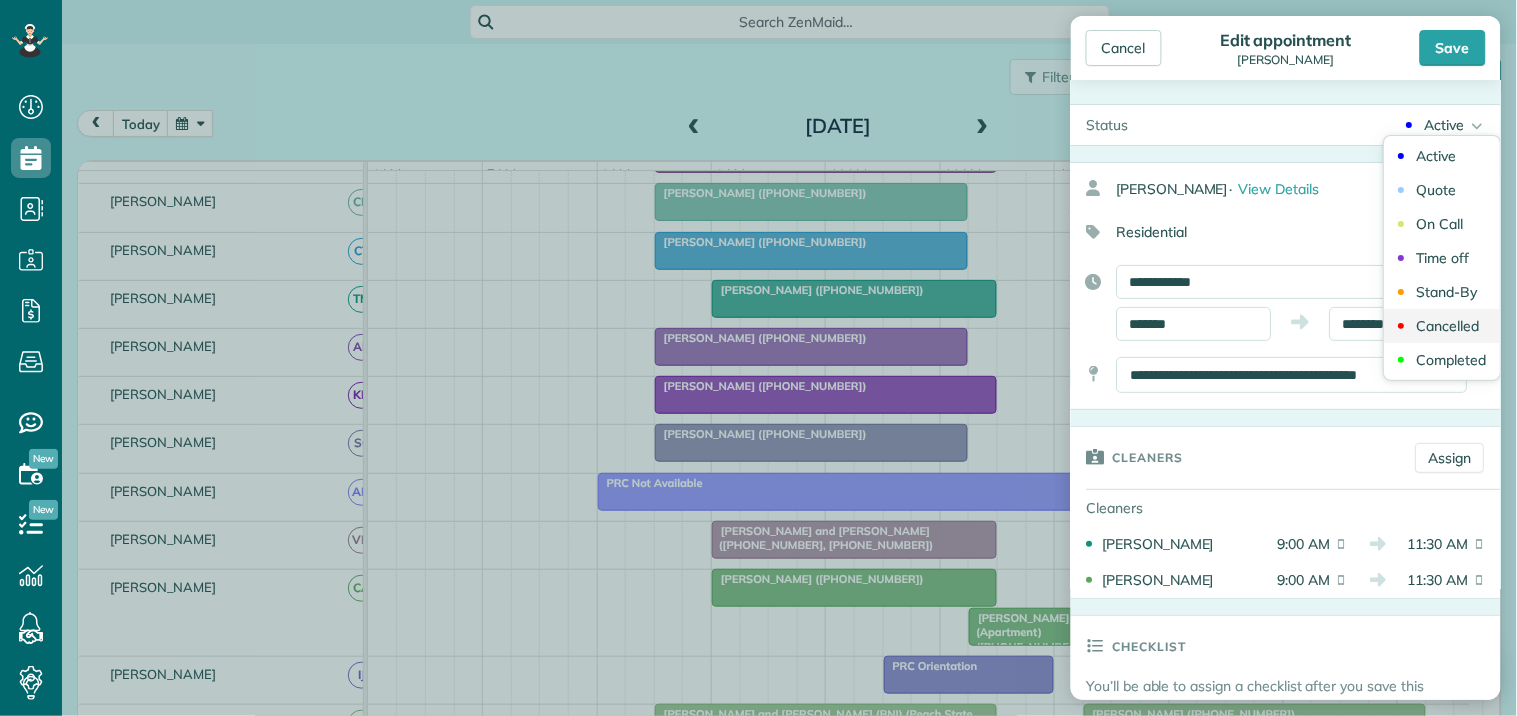 click on "Cancelled" at bounding box center (1448, 326) 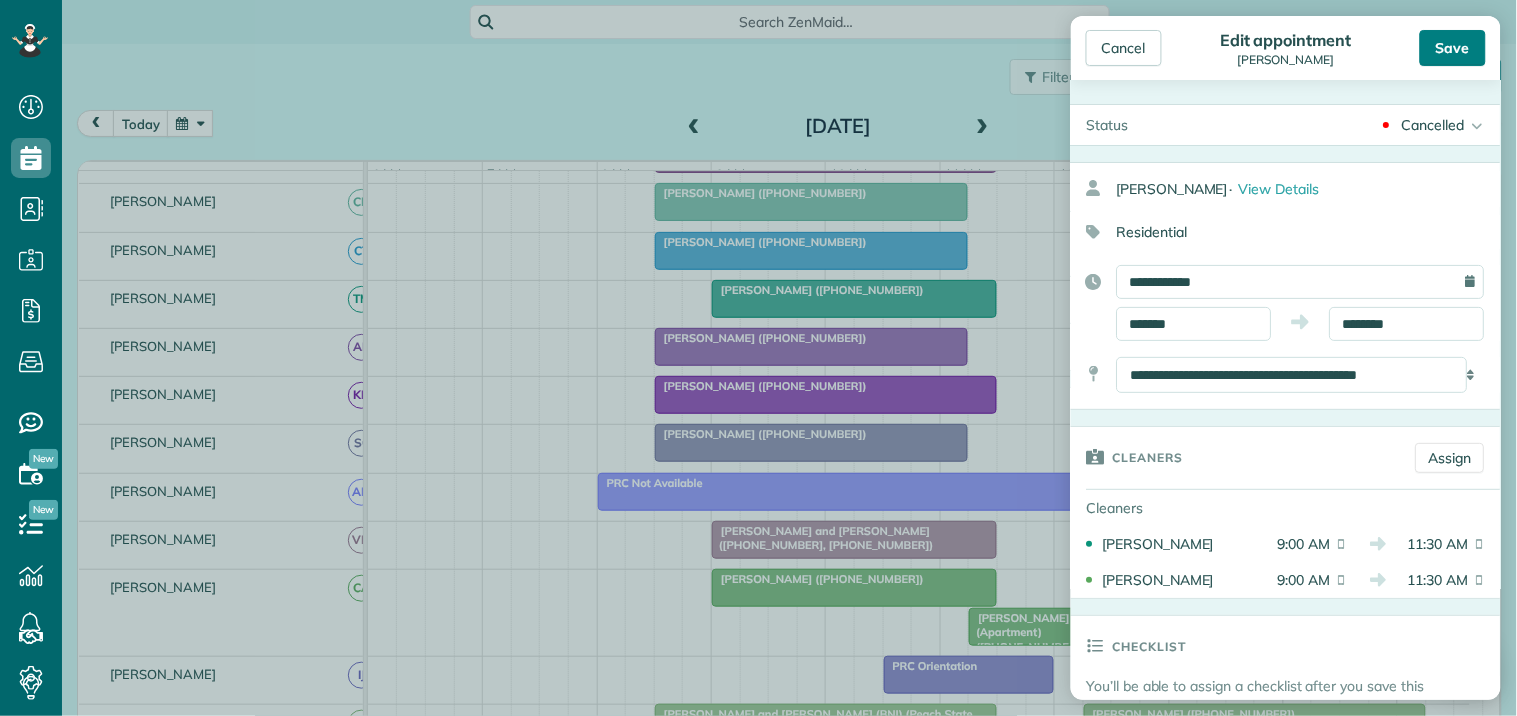 click on "Save" at bounding box center (1453, 48) 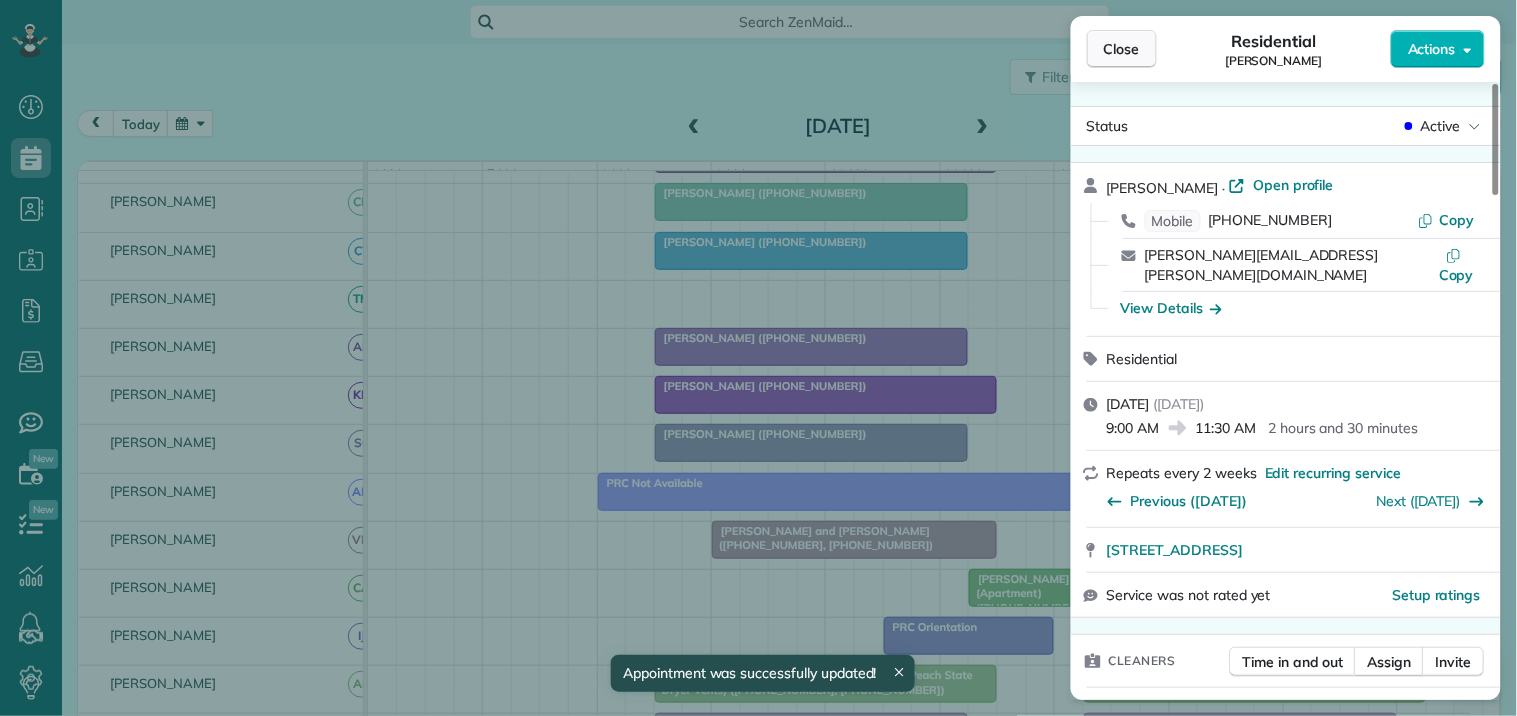click on "Close" at bounding box center [1122, 49] 